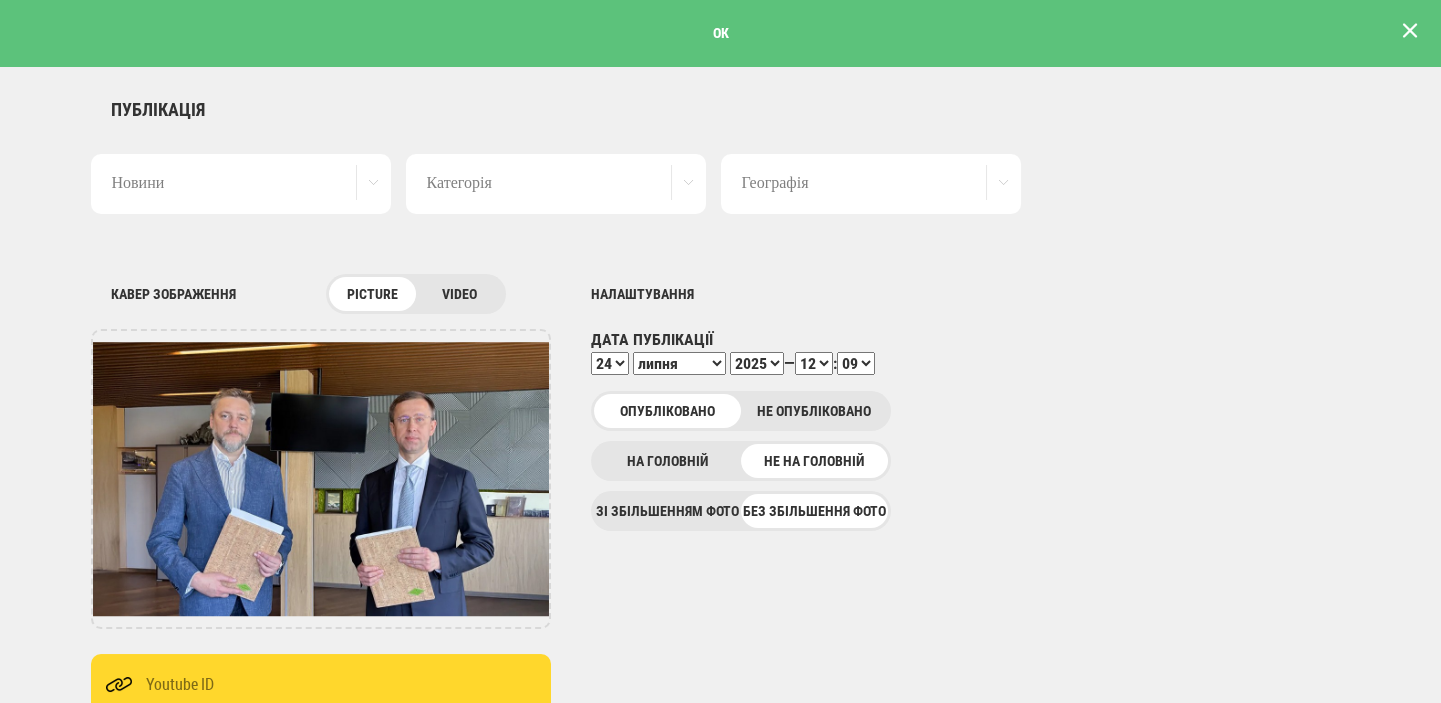 scroll, scrollTop: 0, scrollLeft: 0, axis: both 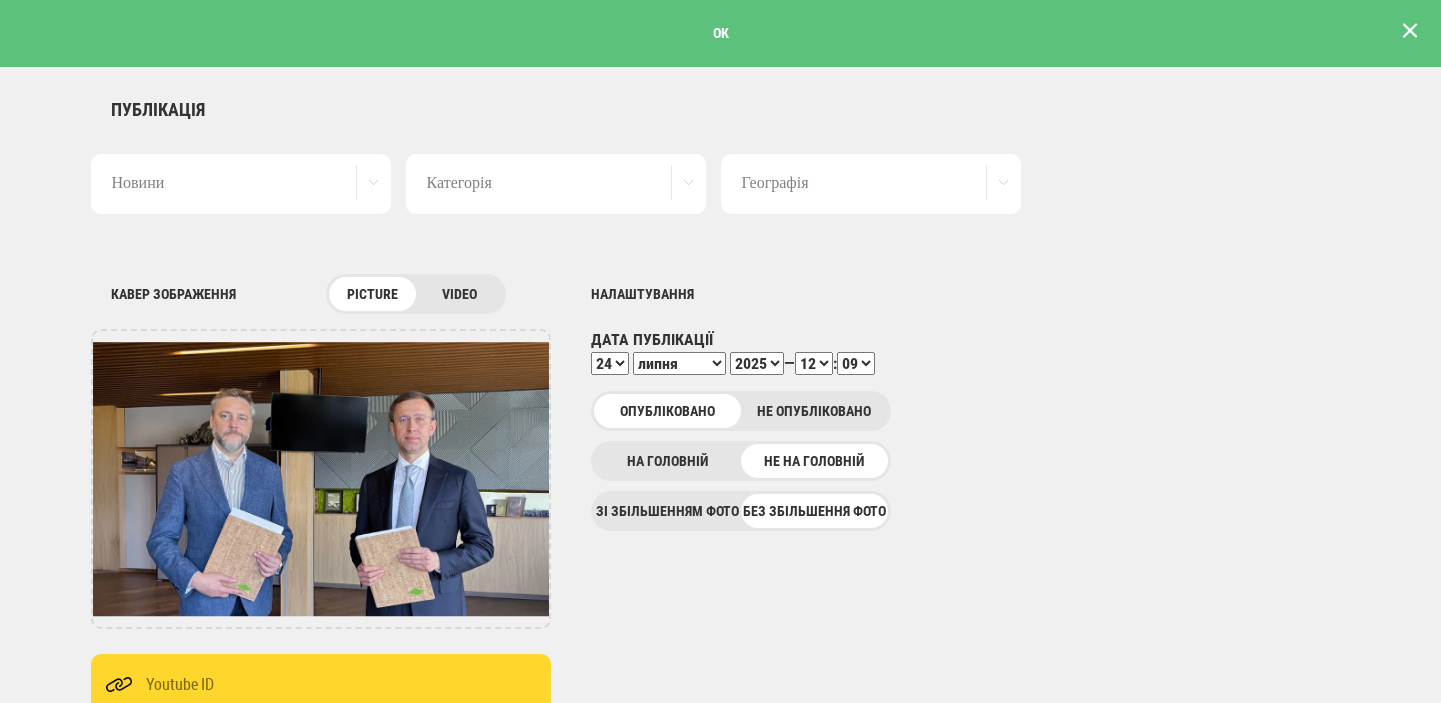 click at bounding box center (1410, 31) 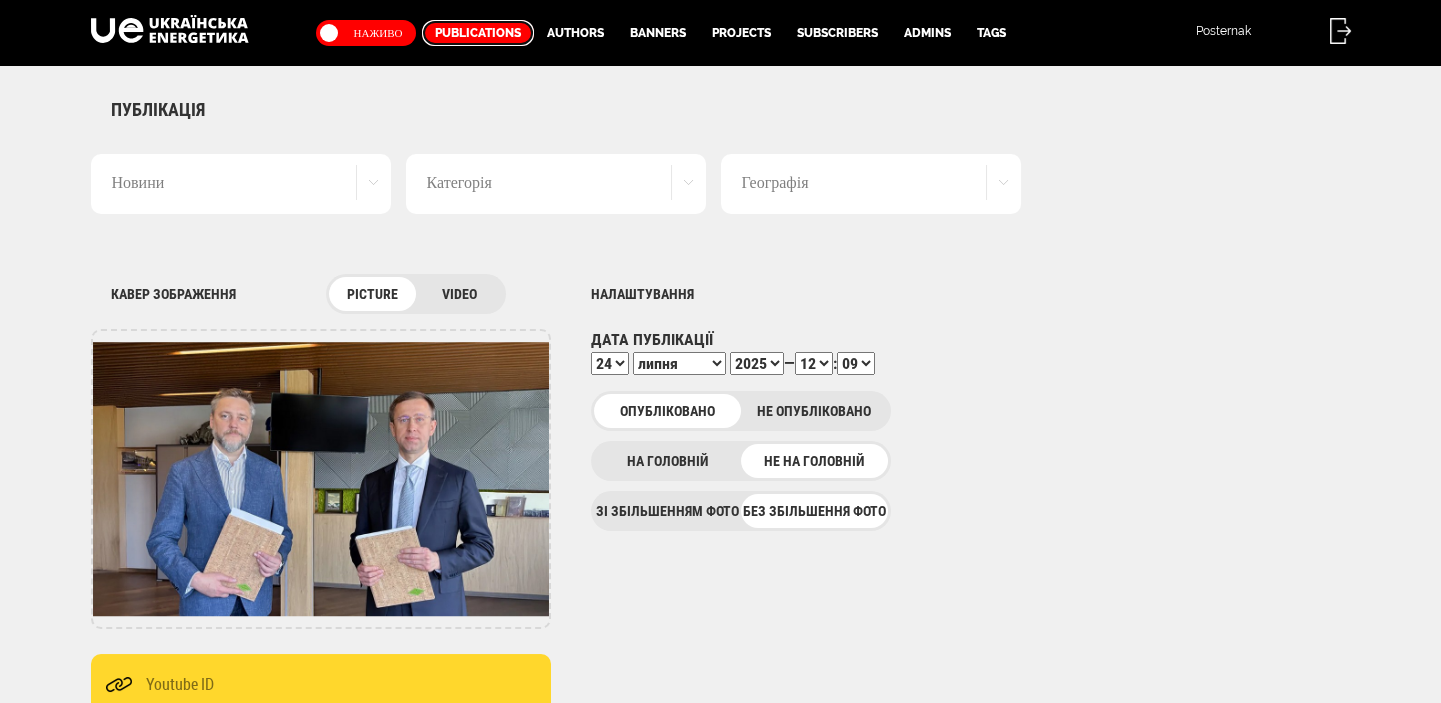 click on "Publications" at bounding box center [478, 33] 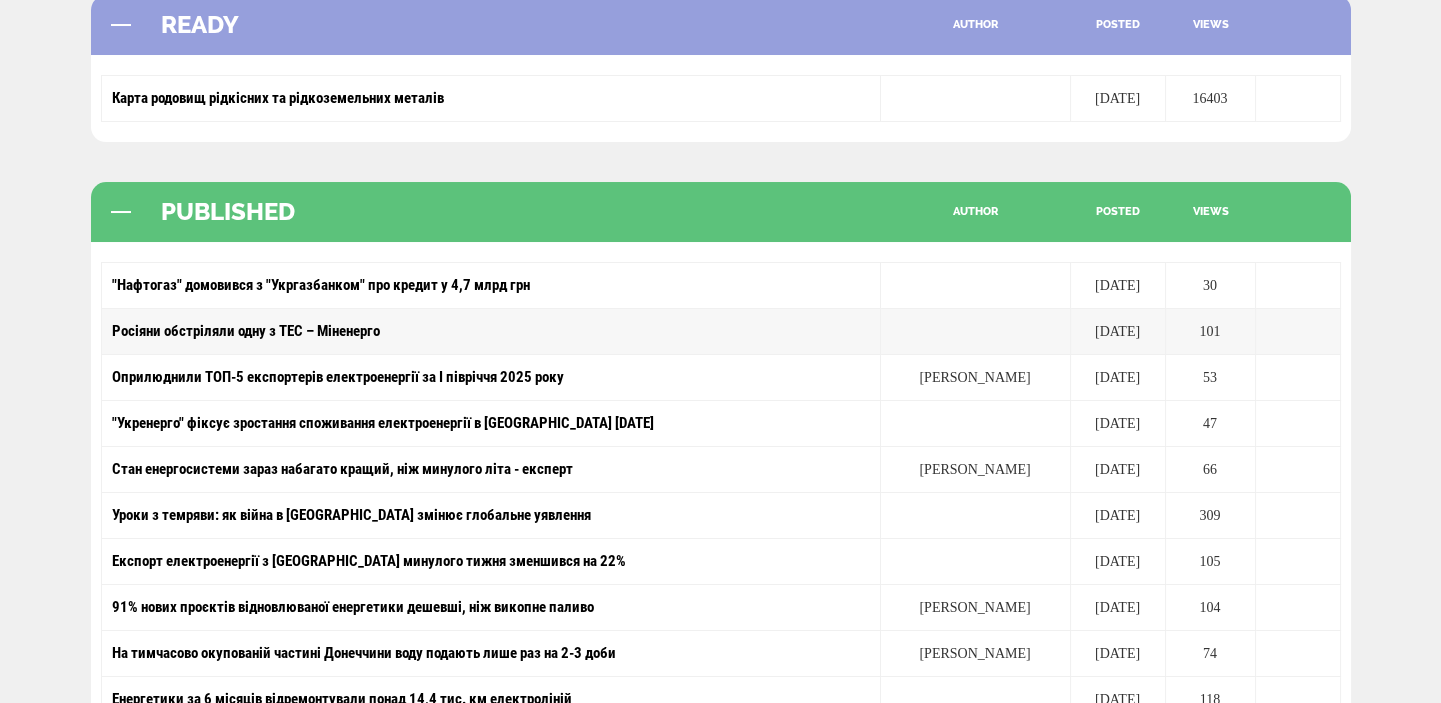 scroll, scrollTop: 0, scrollLeft: 0, axis: both 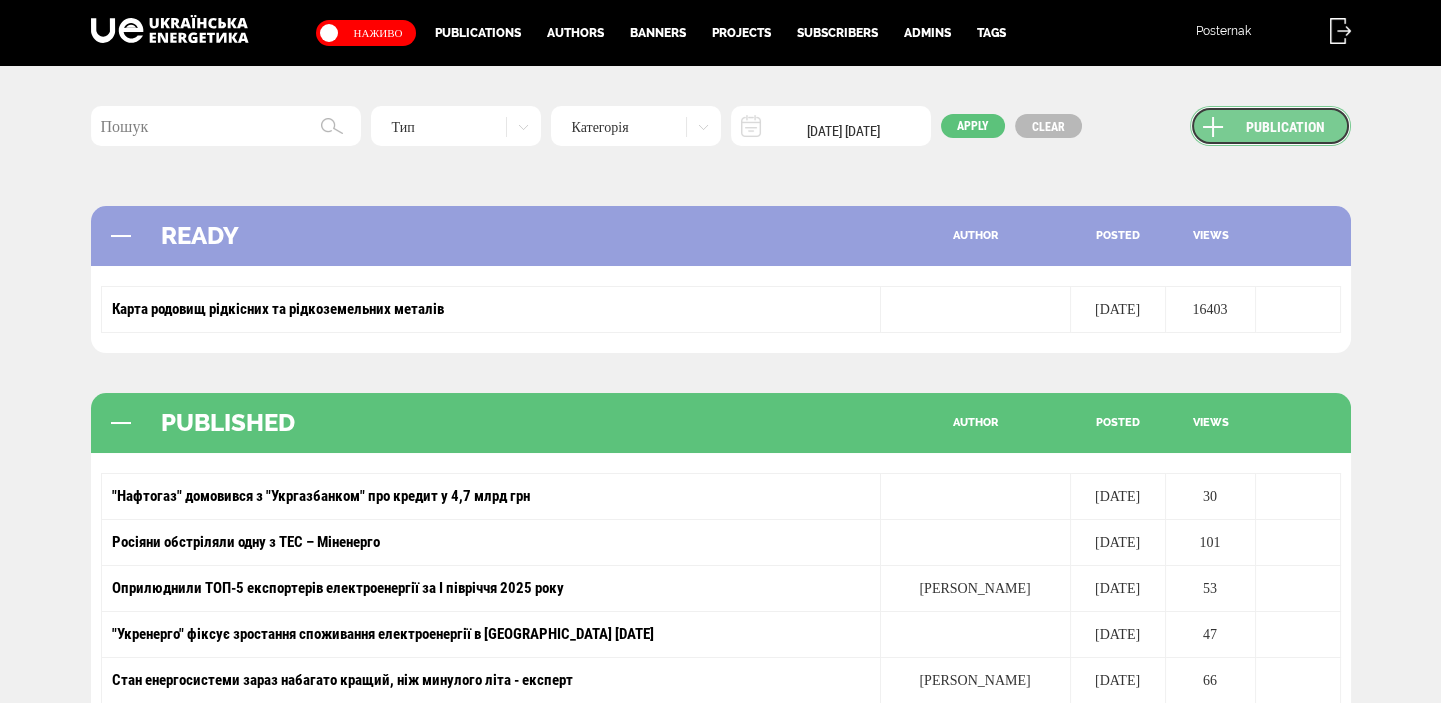 click on "Publication" at bounding box center [1270, 126] 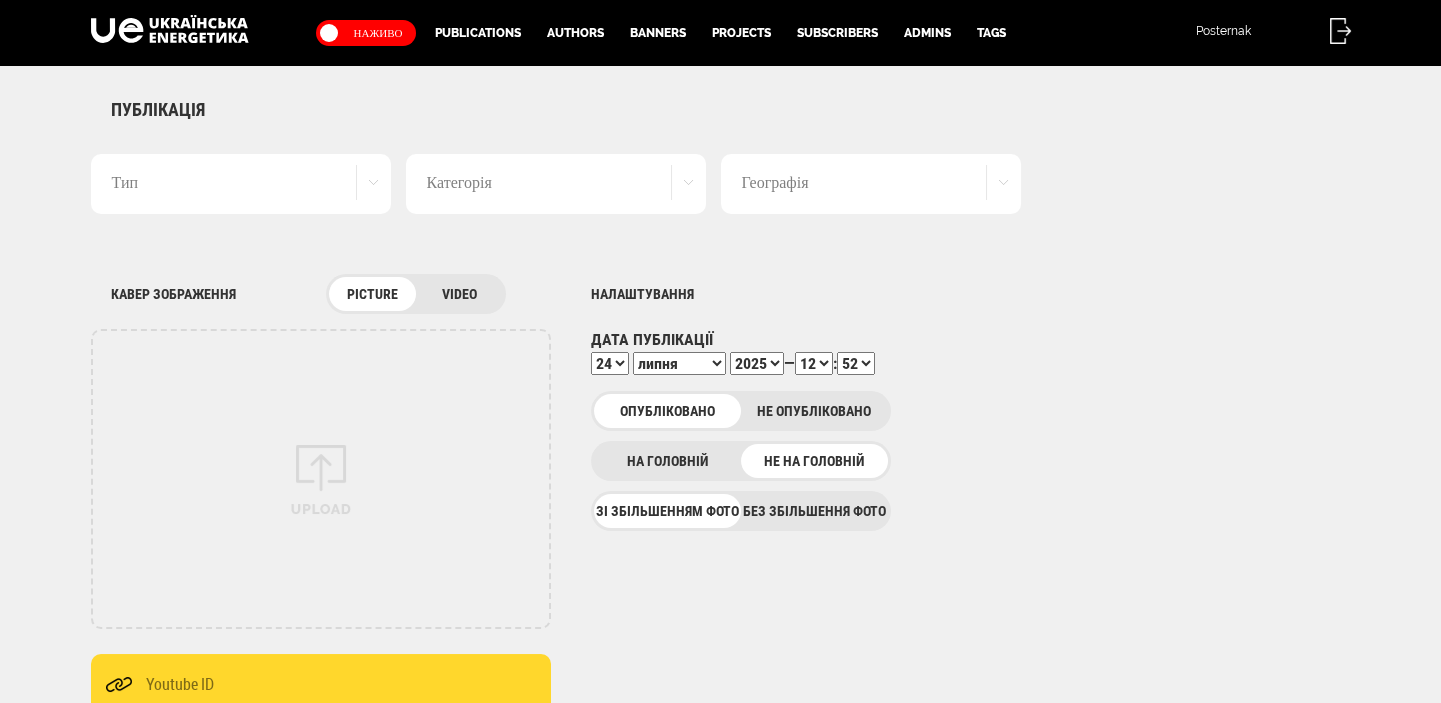 scroll, scrollTop: 0, scrollLeft: 0, axis: both 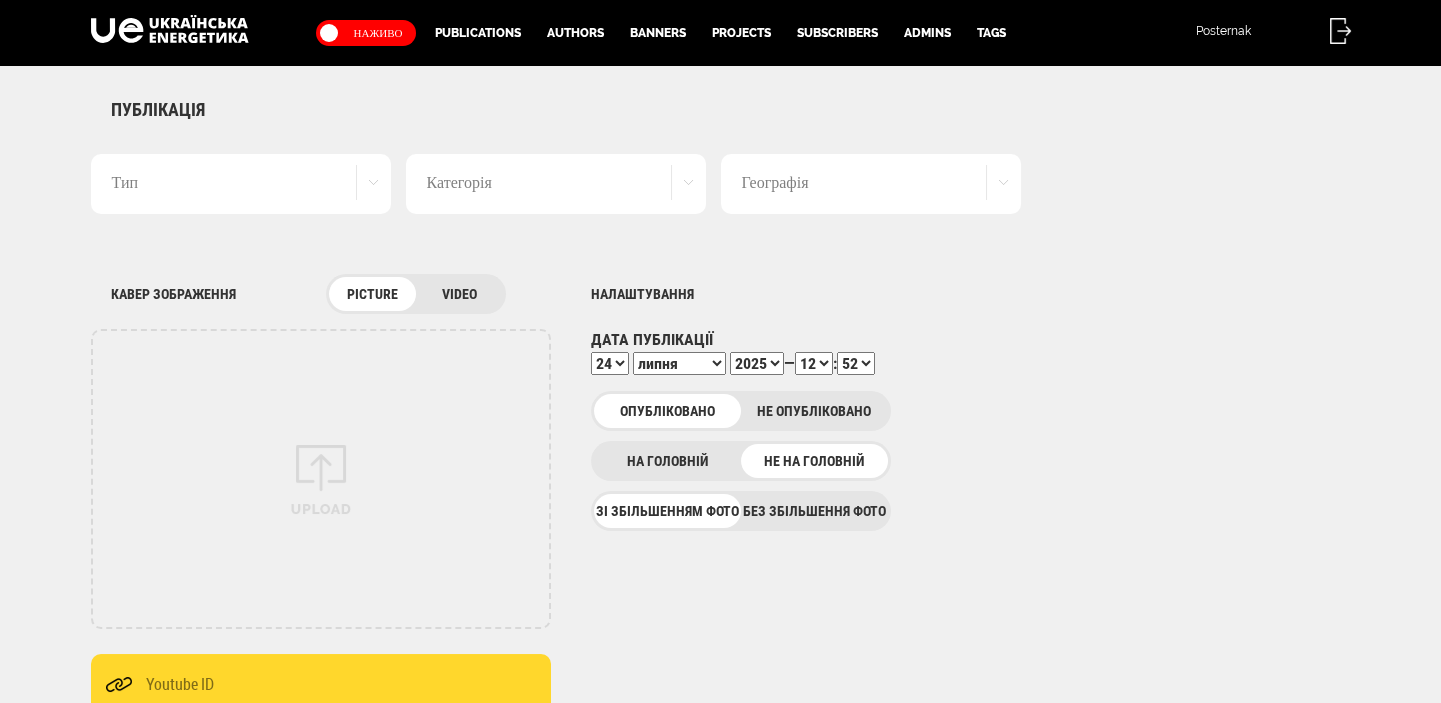 click on "Без збільшення фото" at bounding box center (814, 511) 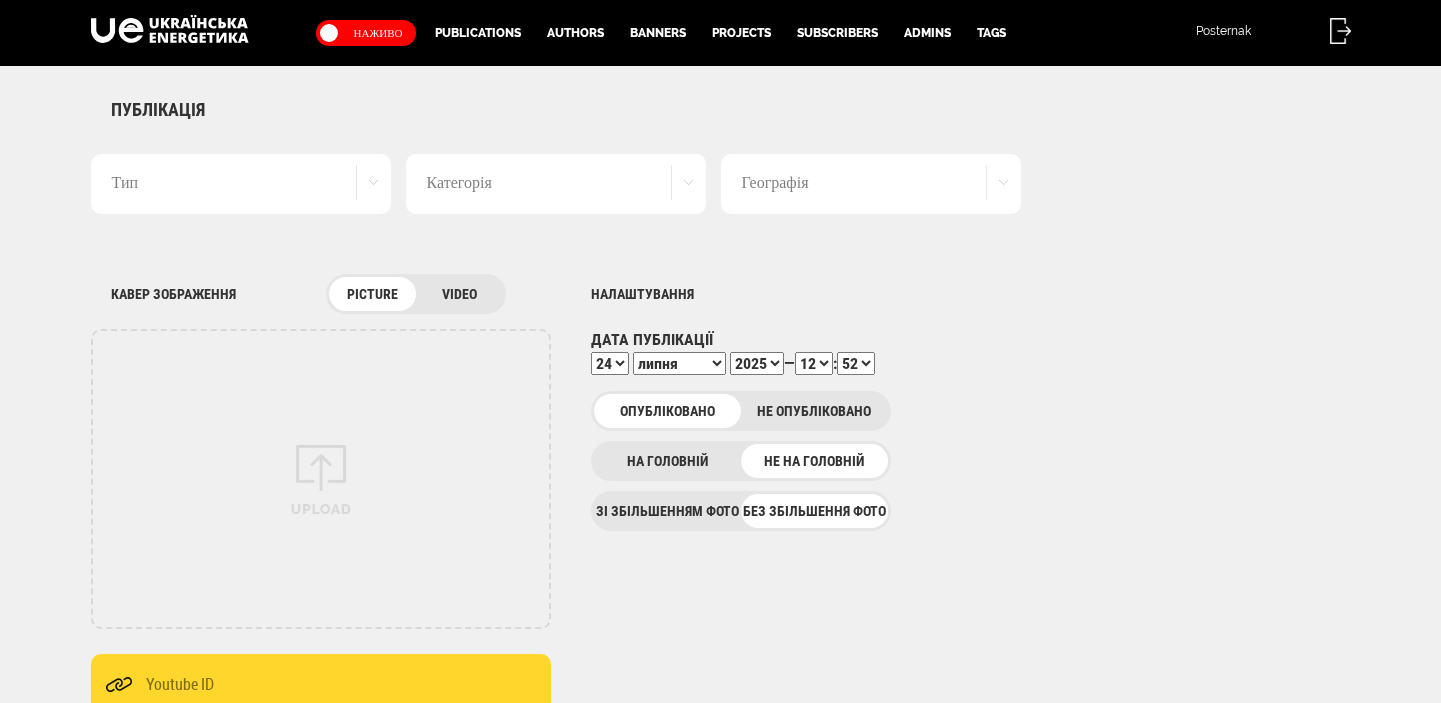 click on "Тип" at bounding box center [241, 184] 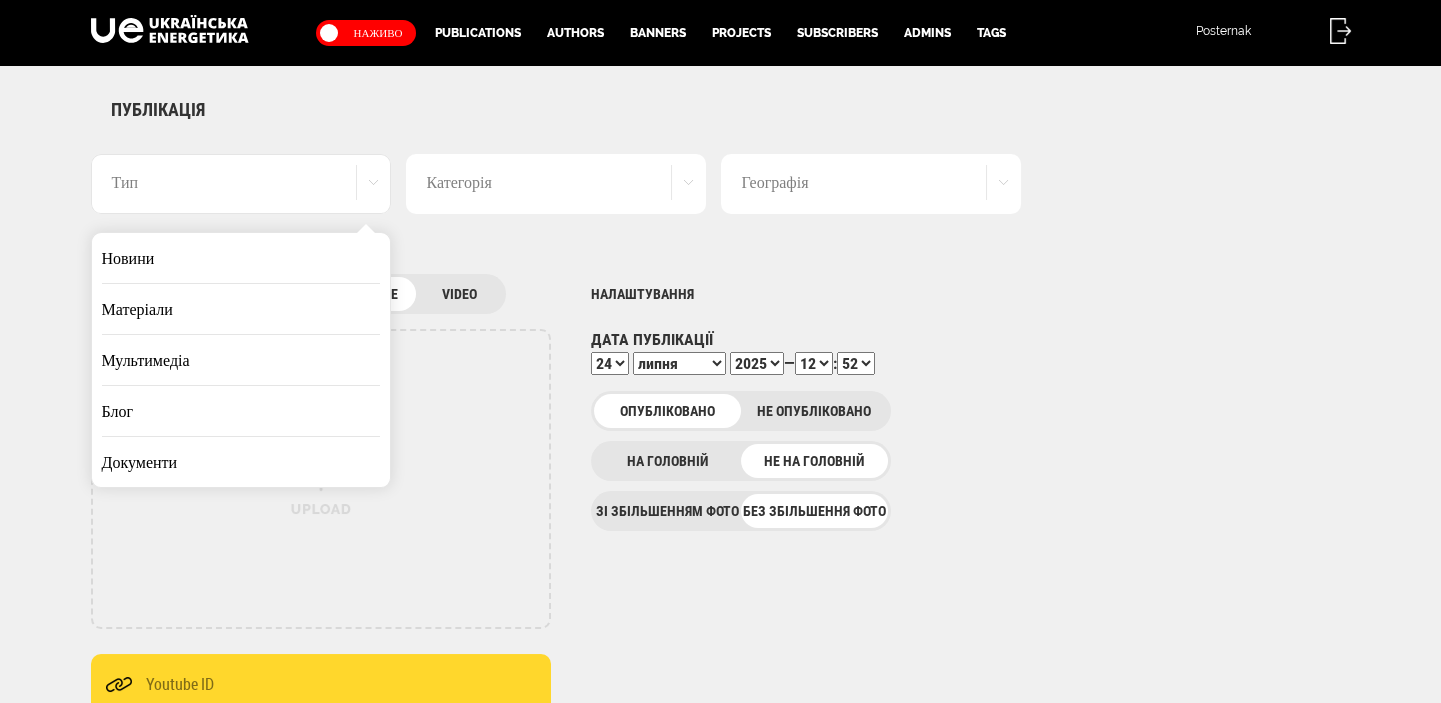 click on "Новини" at bounding box center (241, 258) 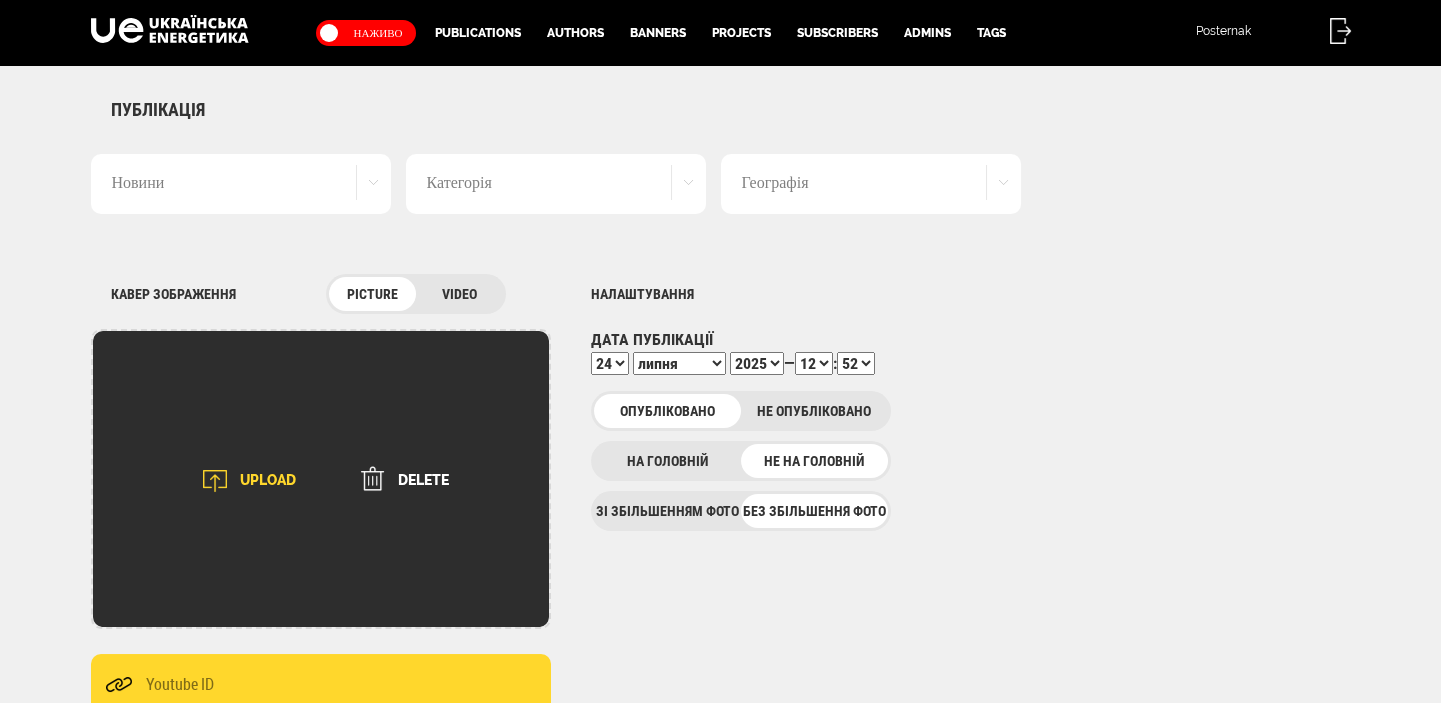 click at bounding box center [215, 481] 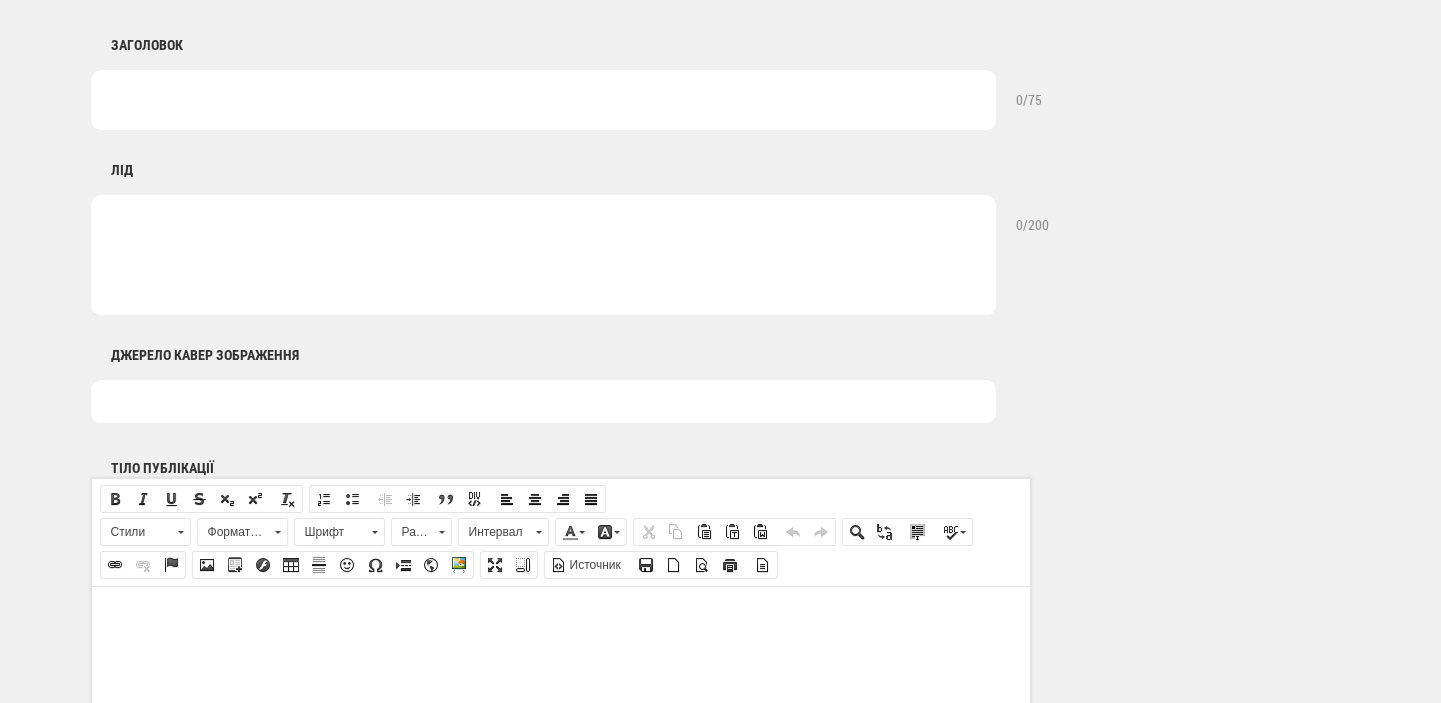 scroll, scrollTop: 1060, scrollLeft: 0, axis: vertical 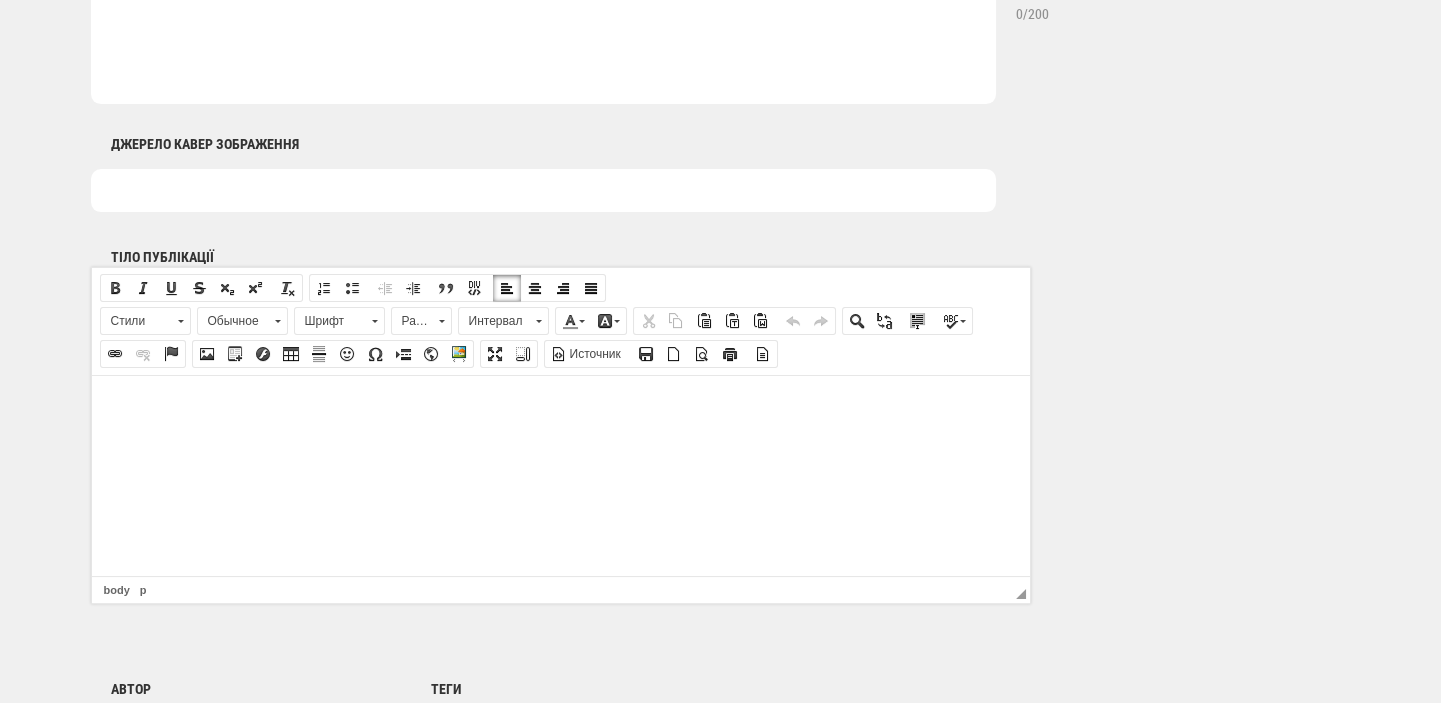 click at bounding box center [560, 405] 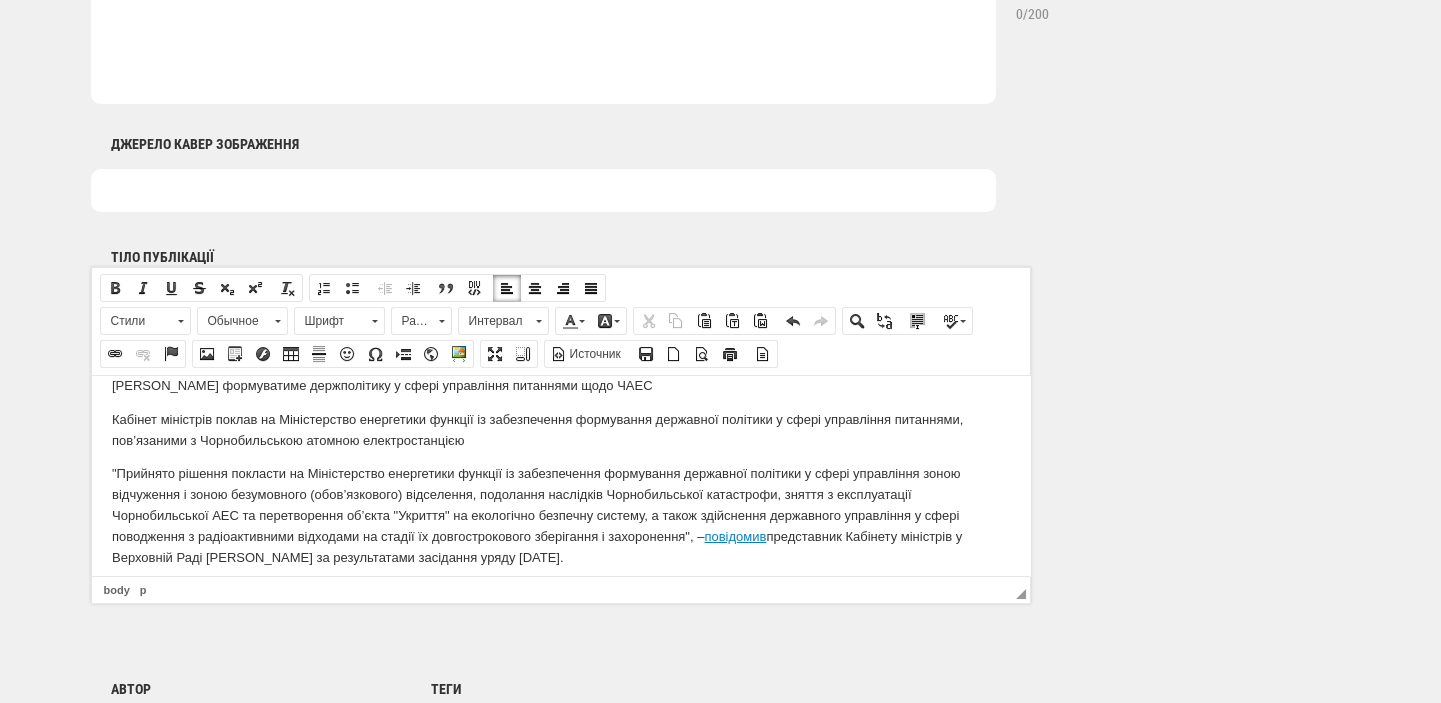 scroll, scrollTop: 0, scrollLeft: 0, axis: both 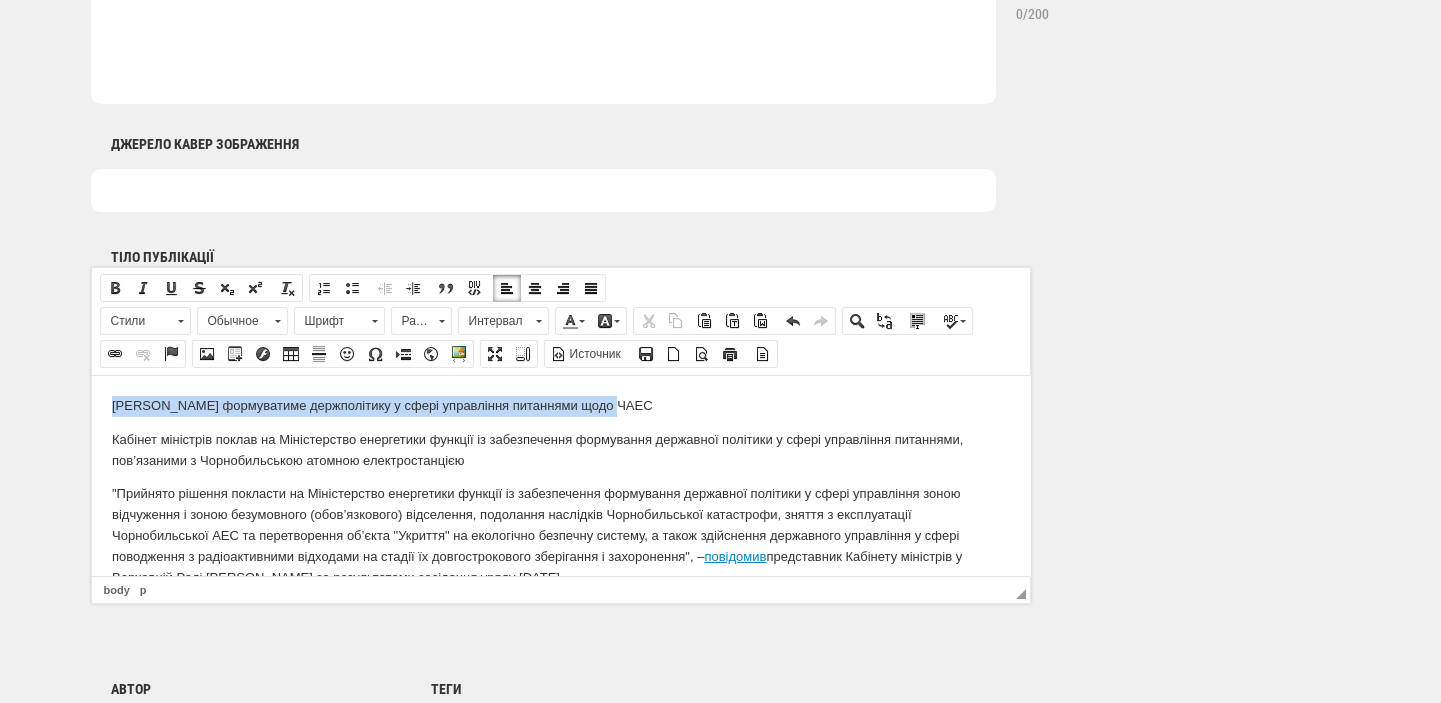 drag, startPoint x: 627, startPoint y: 409, endPoint x: 171, endPoint y: 792, distance: 595.50397 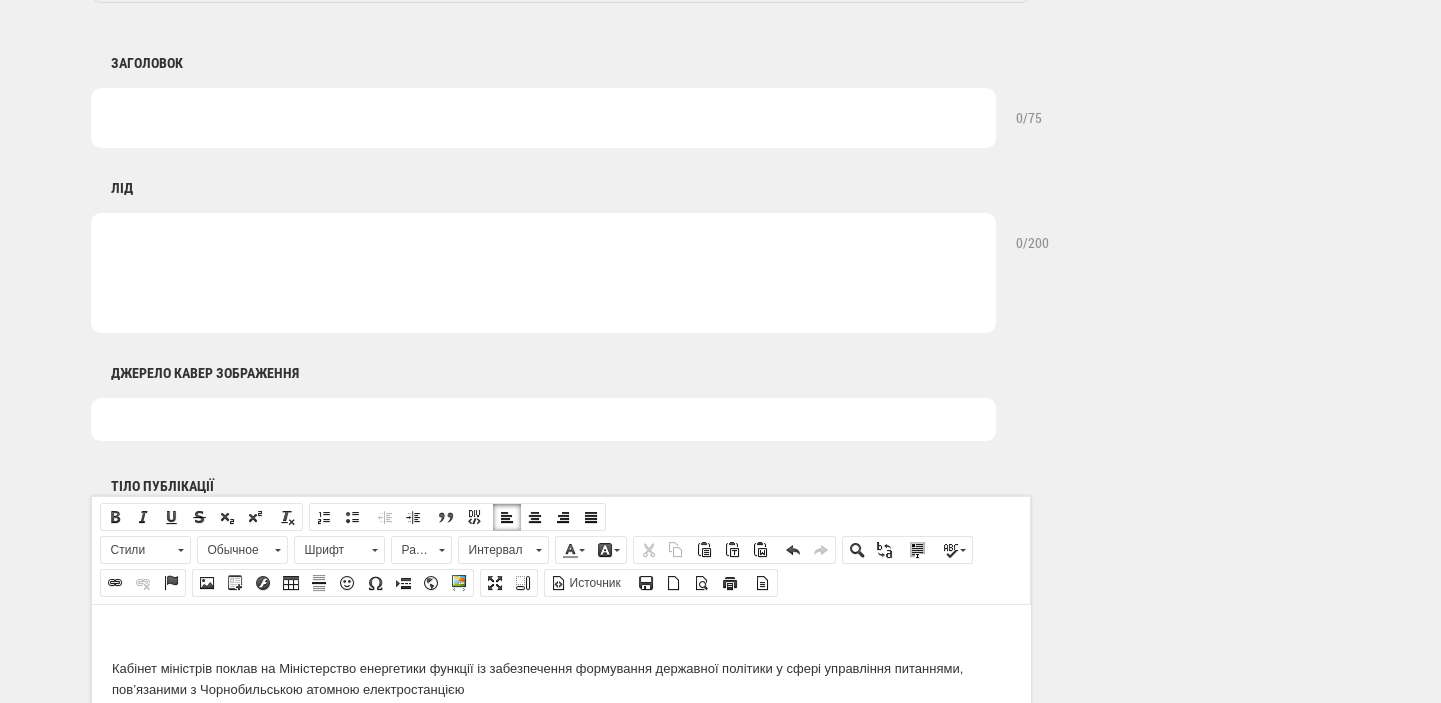 scroll, scrollTop: 424, scrollLeft: 0, axis: vertical 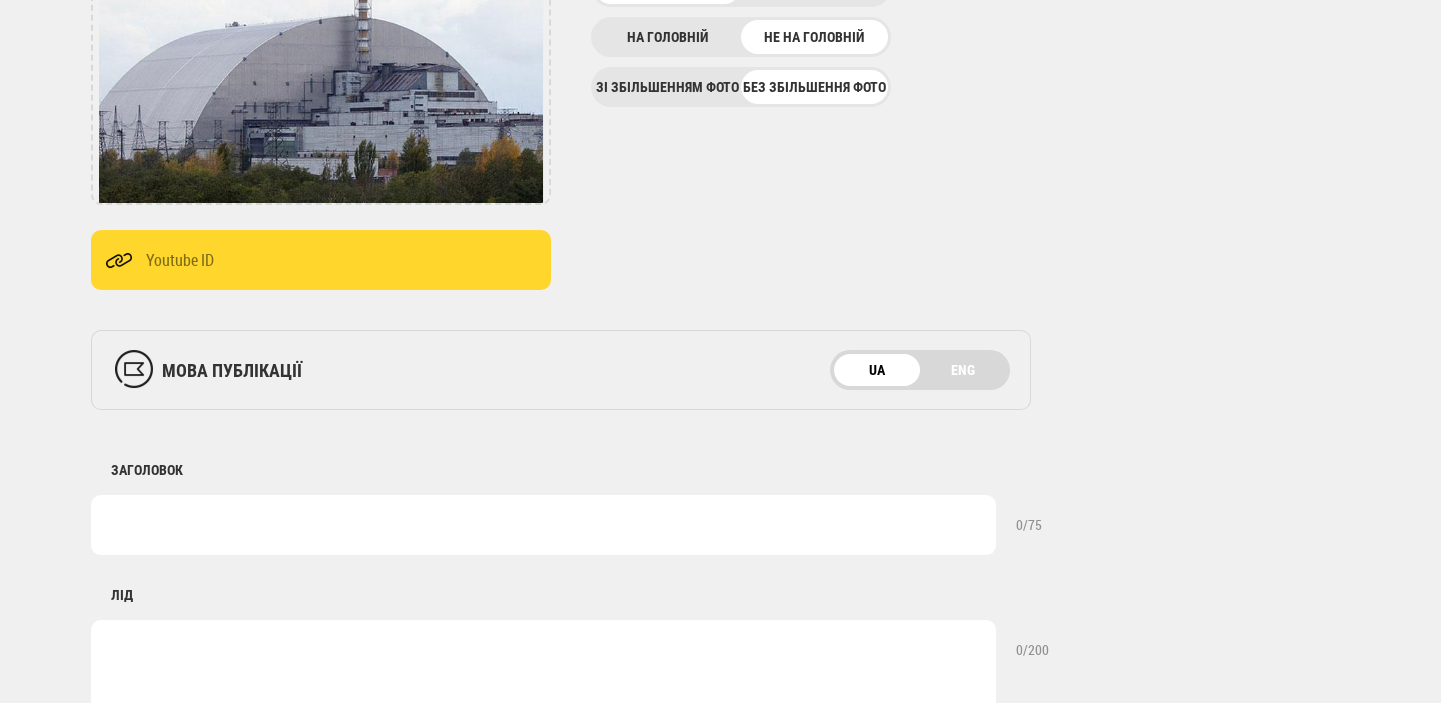 click at bounding box center [543, 525] 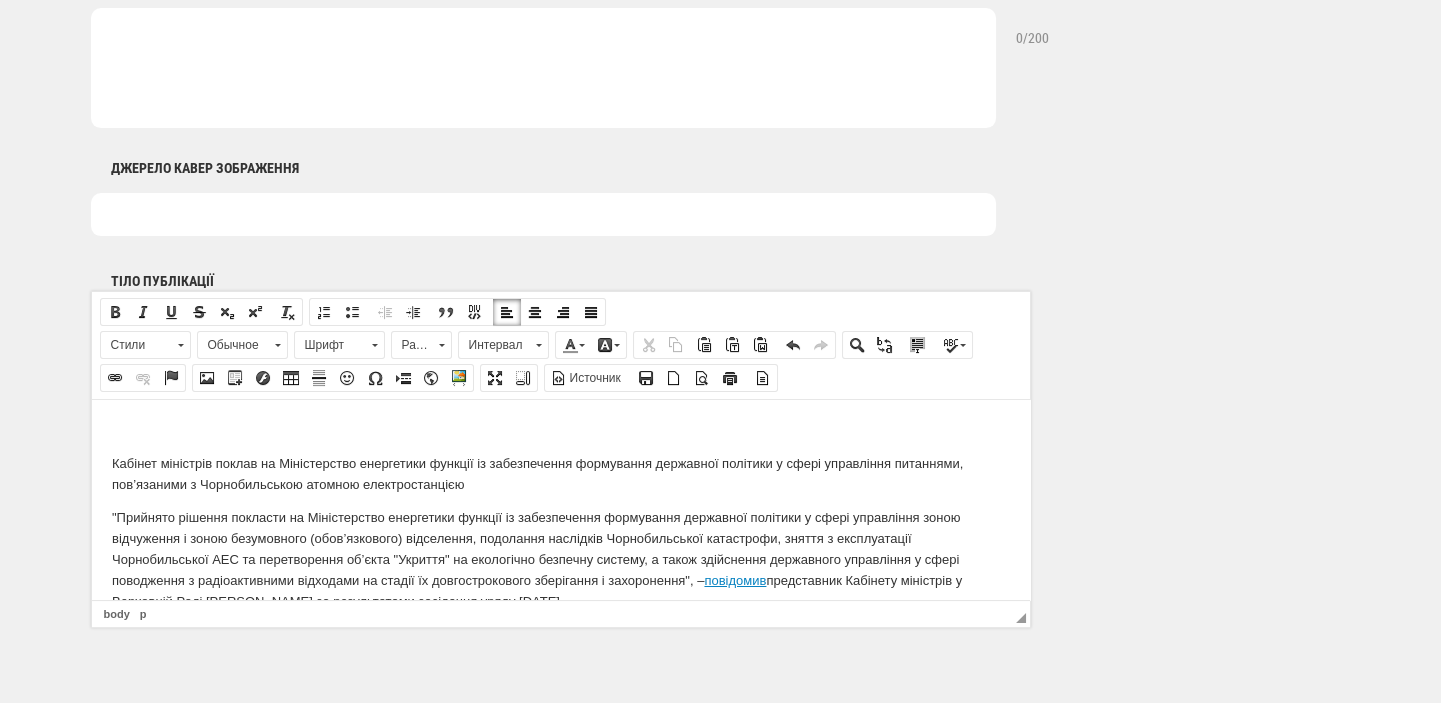 scroll, scrollTop: 1060, scrollLeft: 0, axis: vertical 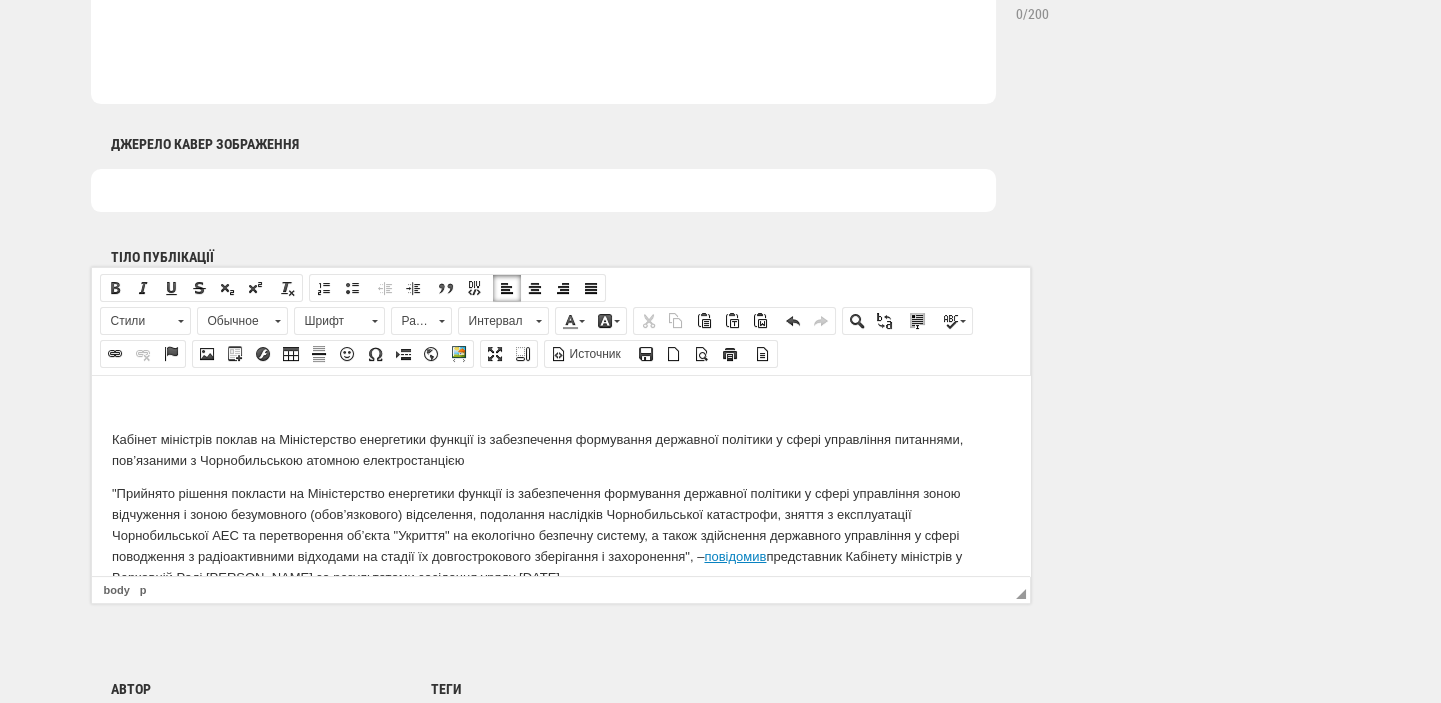 type on "Міненерго формуватиме держполітику у сфері управління питаннями щодо ЧАЕС" 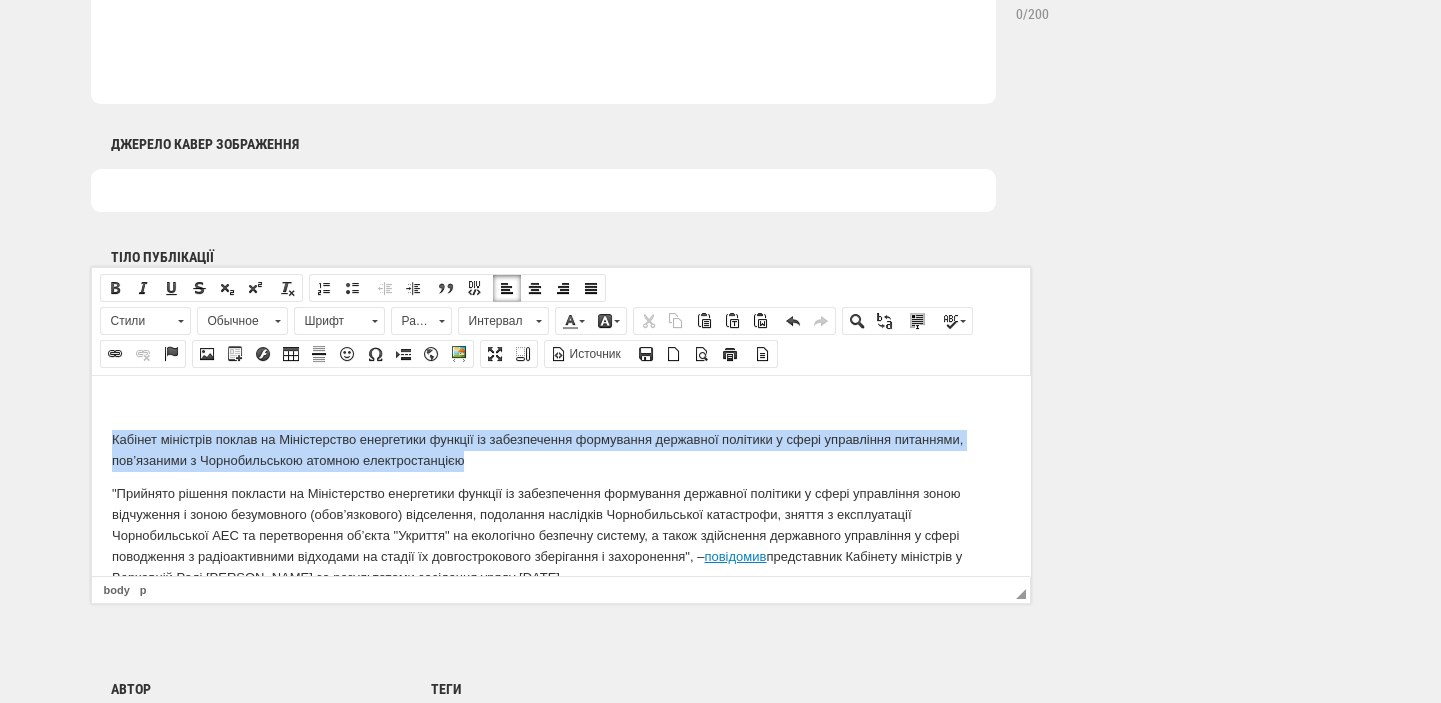 drag, startPoint x: 479, startPoint y: 460, endPoint x: 149, endPoint y: 845, distance: 507.07495 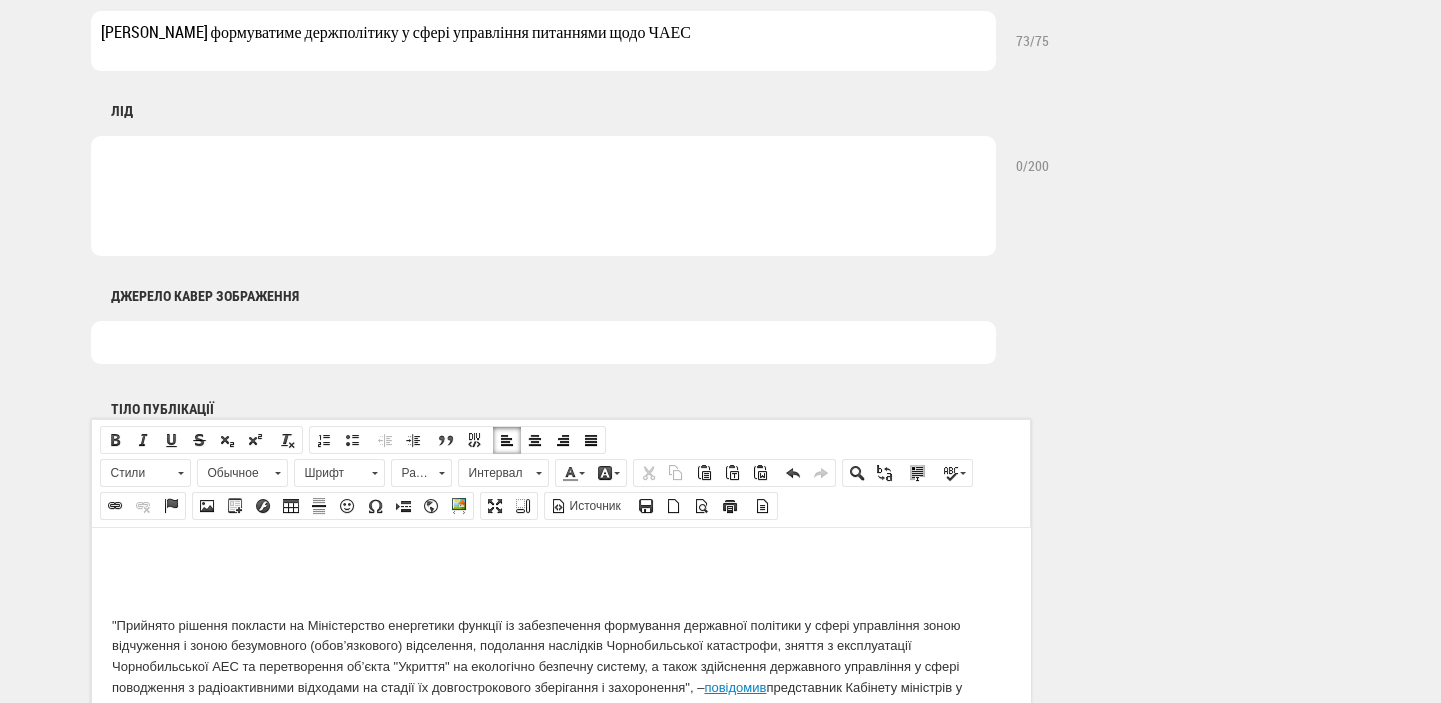 scroll, scrollTop: 848, scrollLeft: 0, axis: vertical 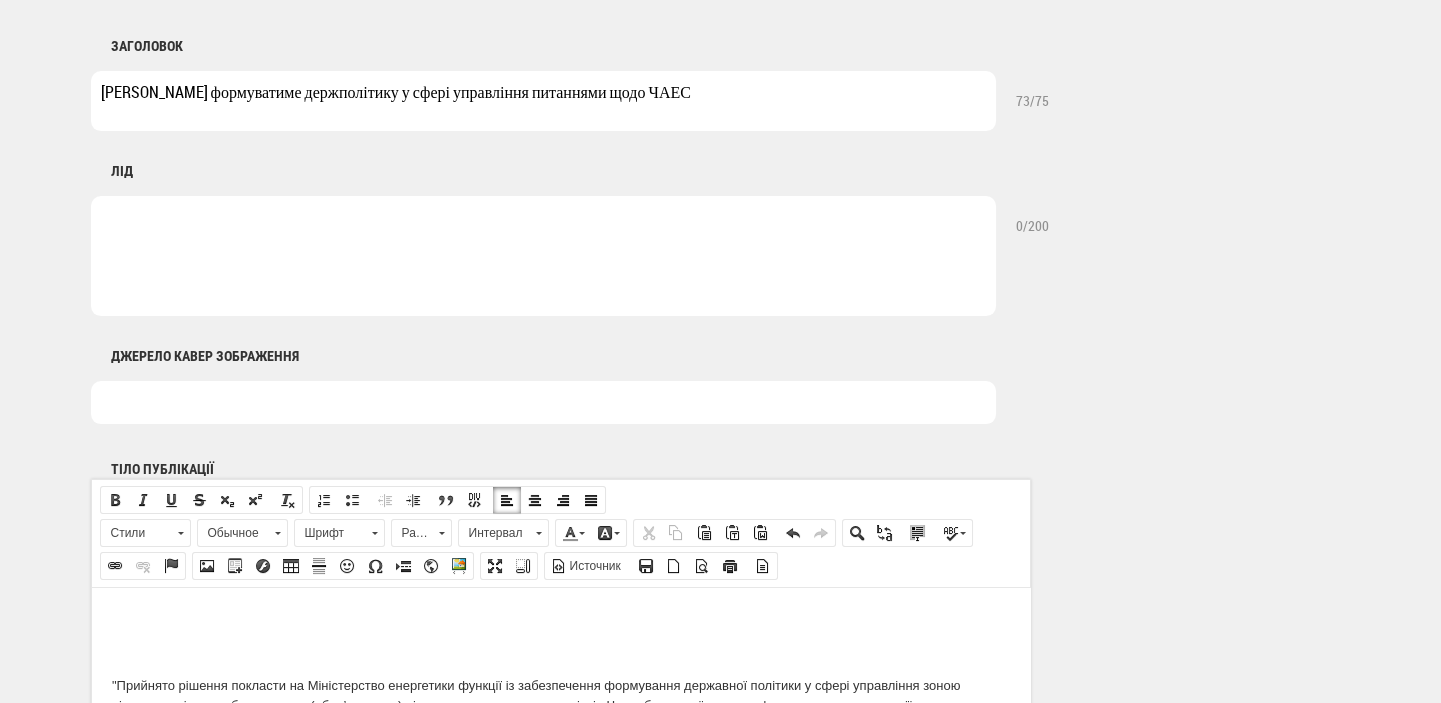 click at bounding box center [543, 256] 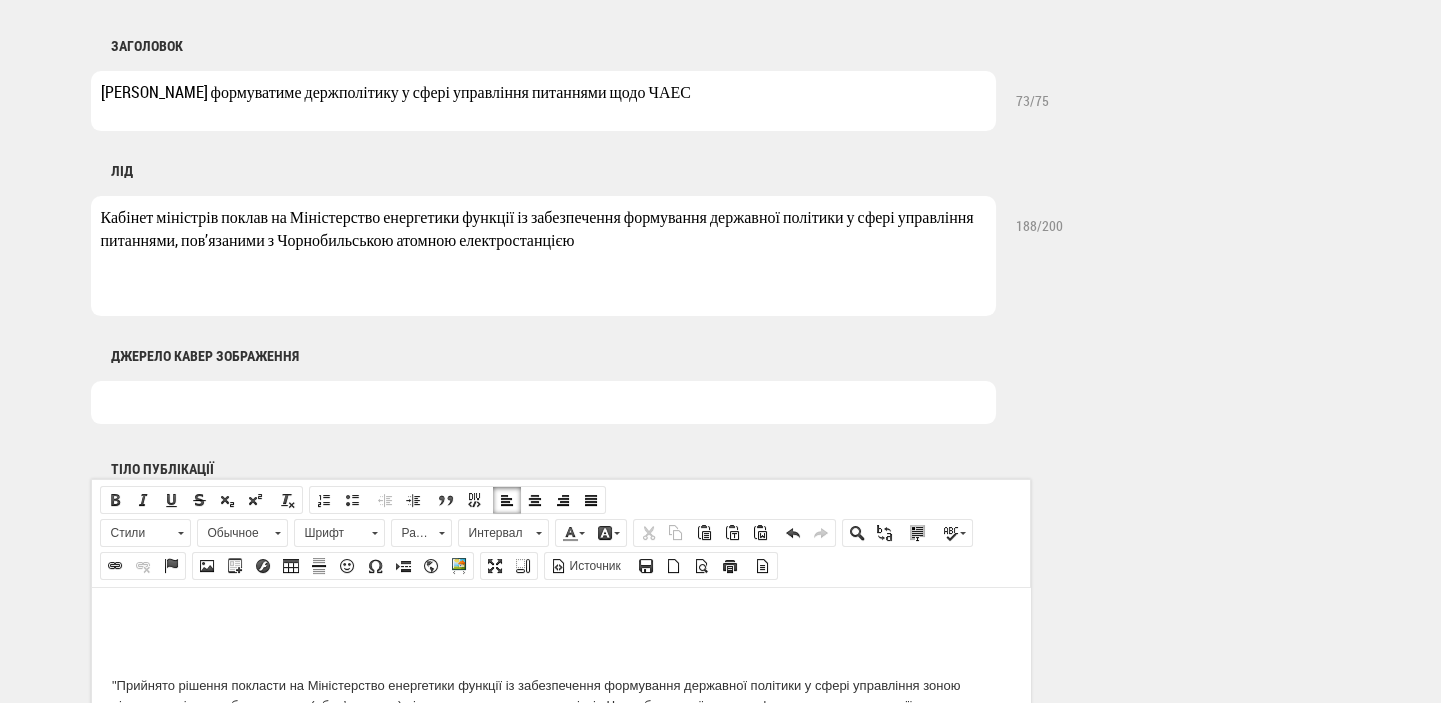 type on "Кабінет міністрів поклав на Міністерство енергетики функції із забезпечення формування державної політики у сфері управління питаннями, пов’язаними з Чорнобильською атомною електростанцією" 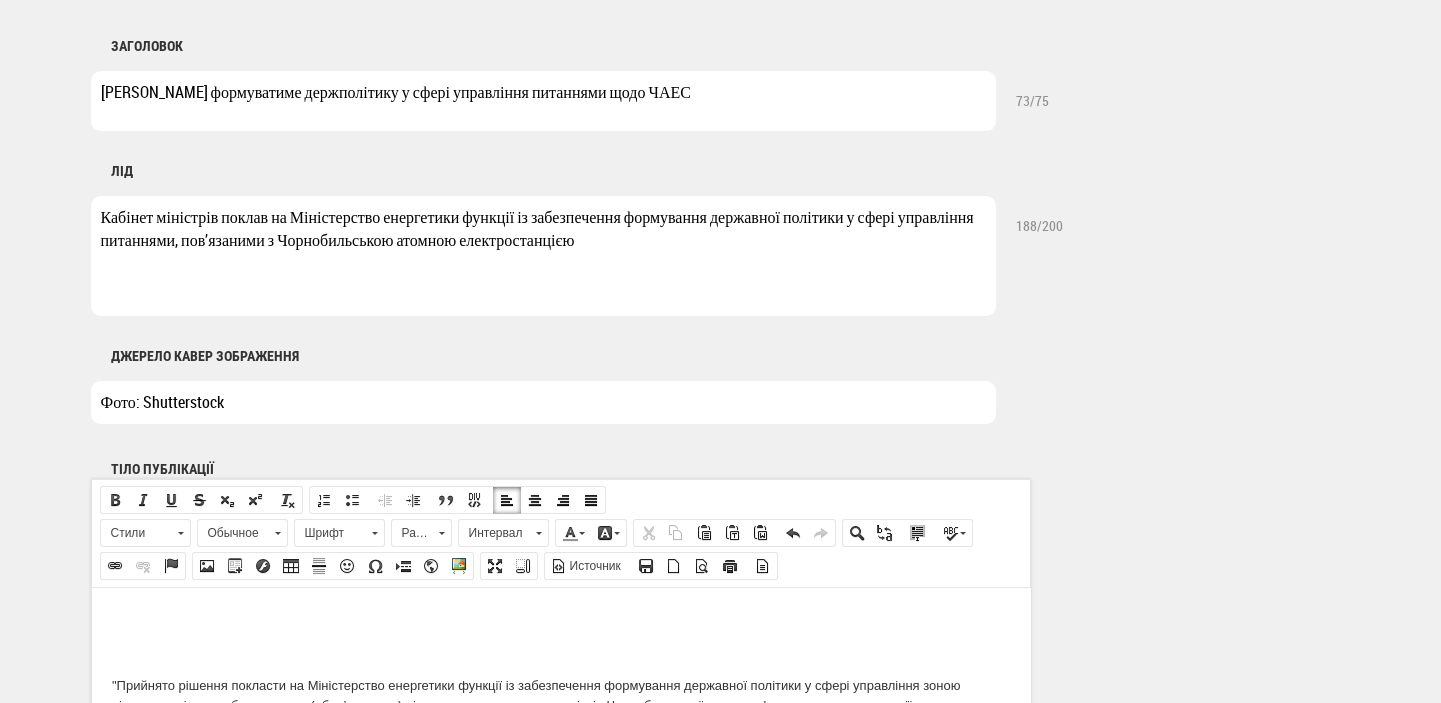 click on ""Прийнято рішення покласти на Міністерство енергетики функції із забезпечення формування державної політики у сфері управління зоною відчуження і зоною безумовного (обов’язкового) відселення, подолання наслідків Чорнобильської катастрофи, зняття з експлуатації Чорнобильської АЕС та перетворення об’єкта "Укриття" на екологічно безпечну систему, а також здійснення державного управління у сфері поводження з радіоактивними відходами на стадії їх довгострокового зберігання і захоронення", –  повідомив домовилися У 2023 році Україна  витратила Як" at bounding box center (560, 785) 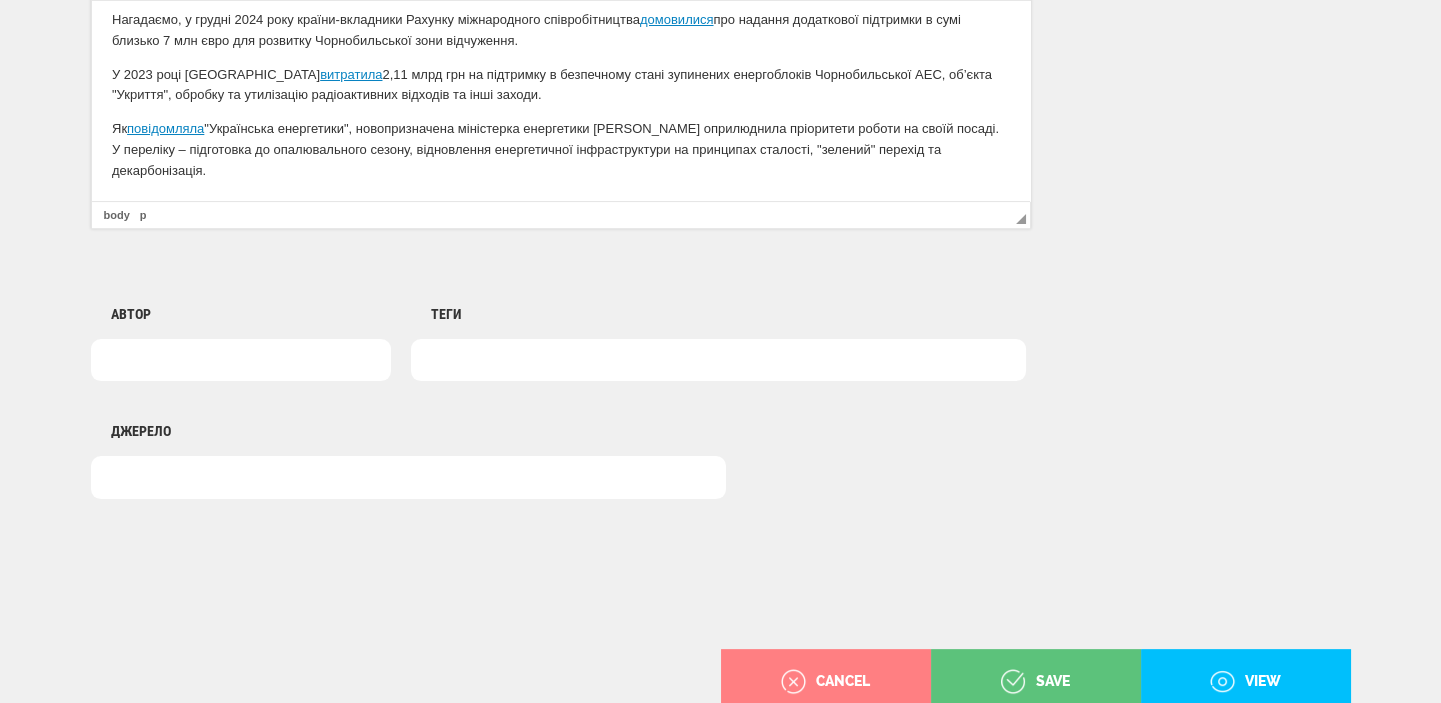 scroll, scrollTop: 1484, scrollLeft: 0, axis: vertical 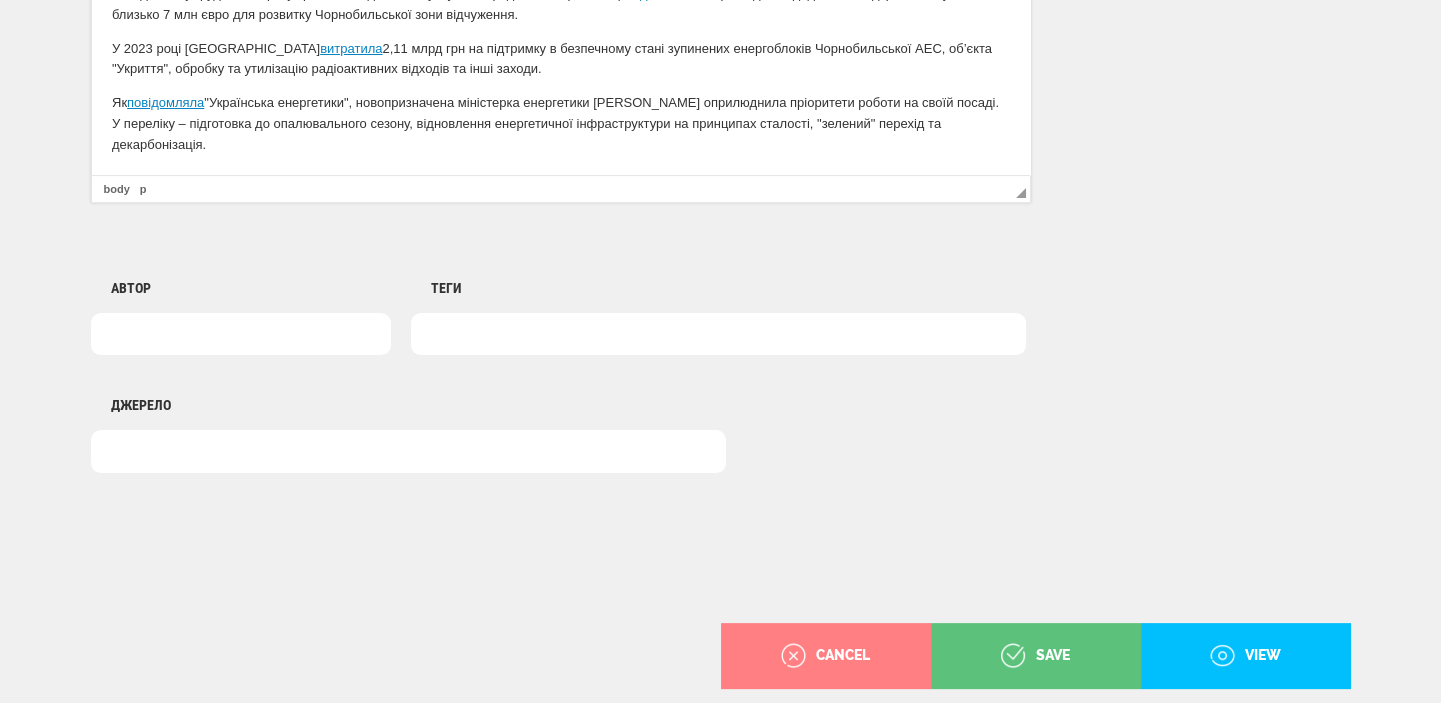 click at bounding box center (433, 334) 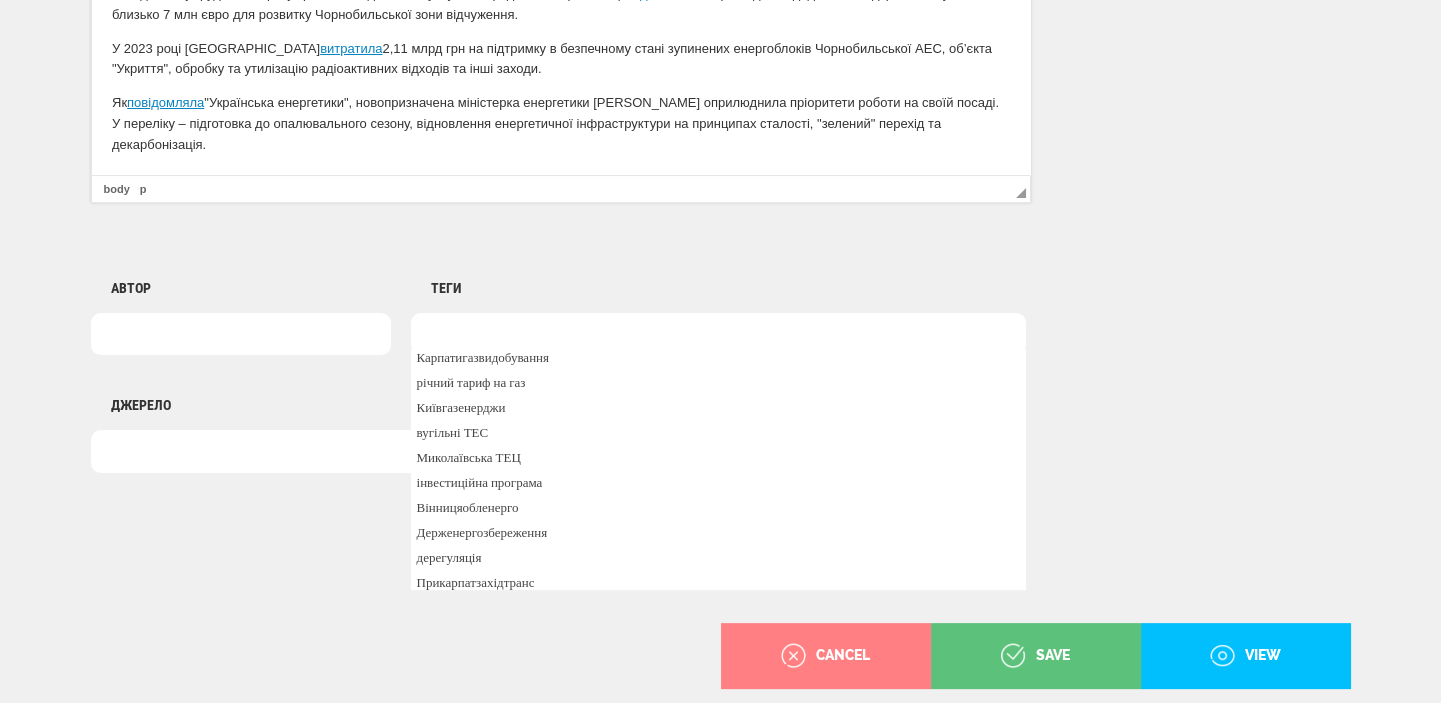 scroll, scrollTop: 1054, scrollLeft: 0, axis: vertical 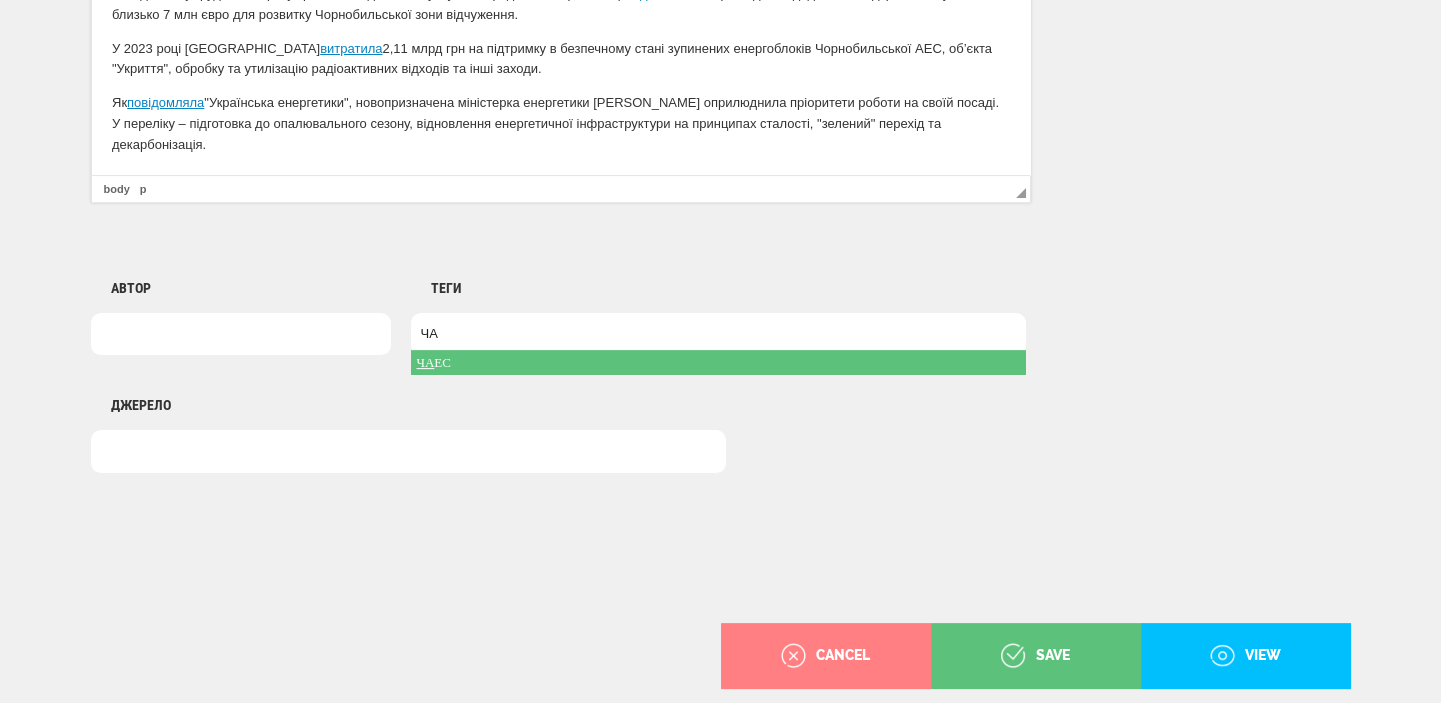 type on "ЧА" 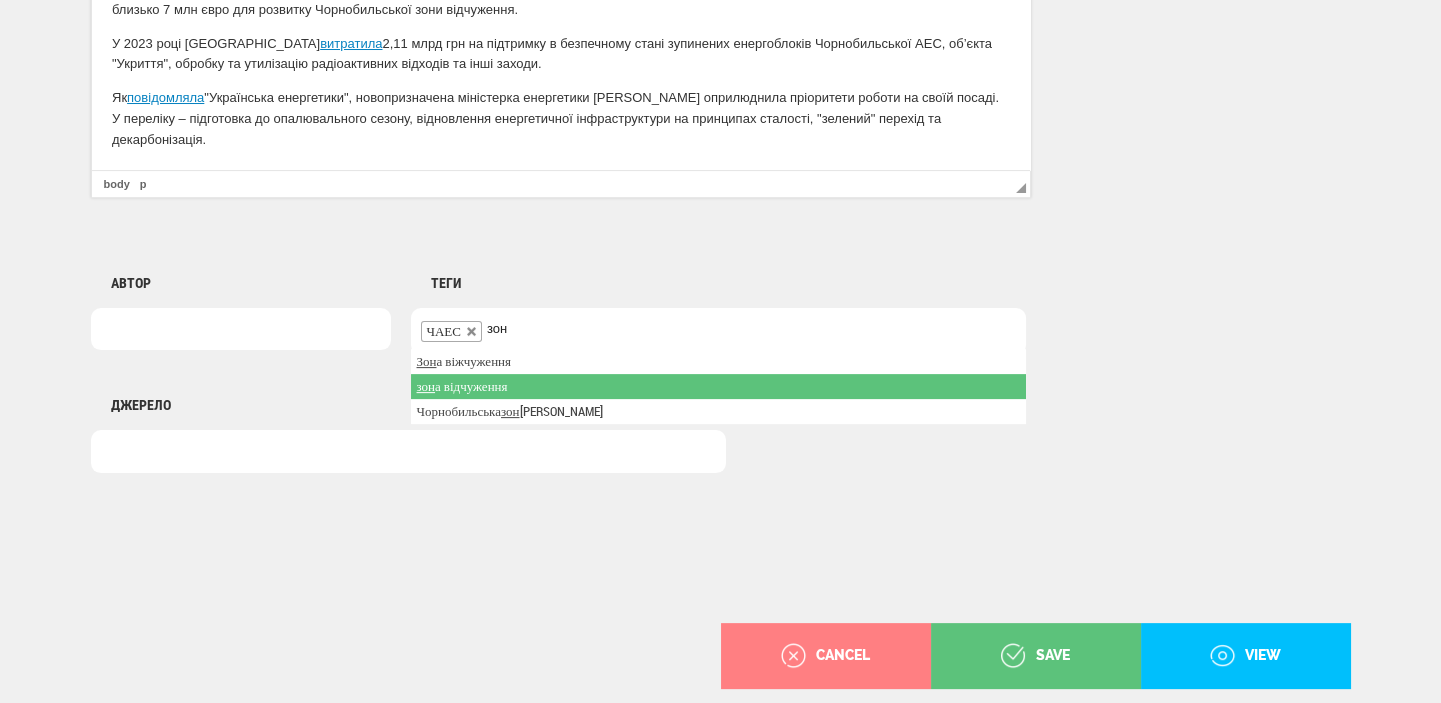 type on "зон" 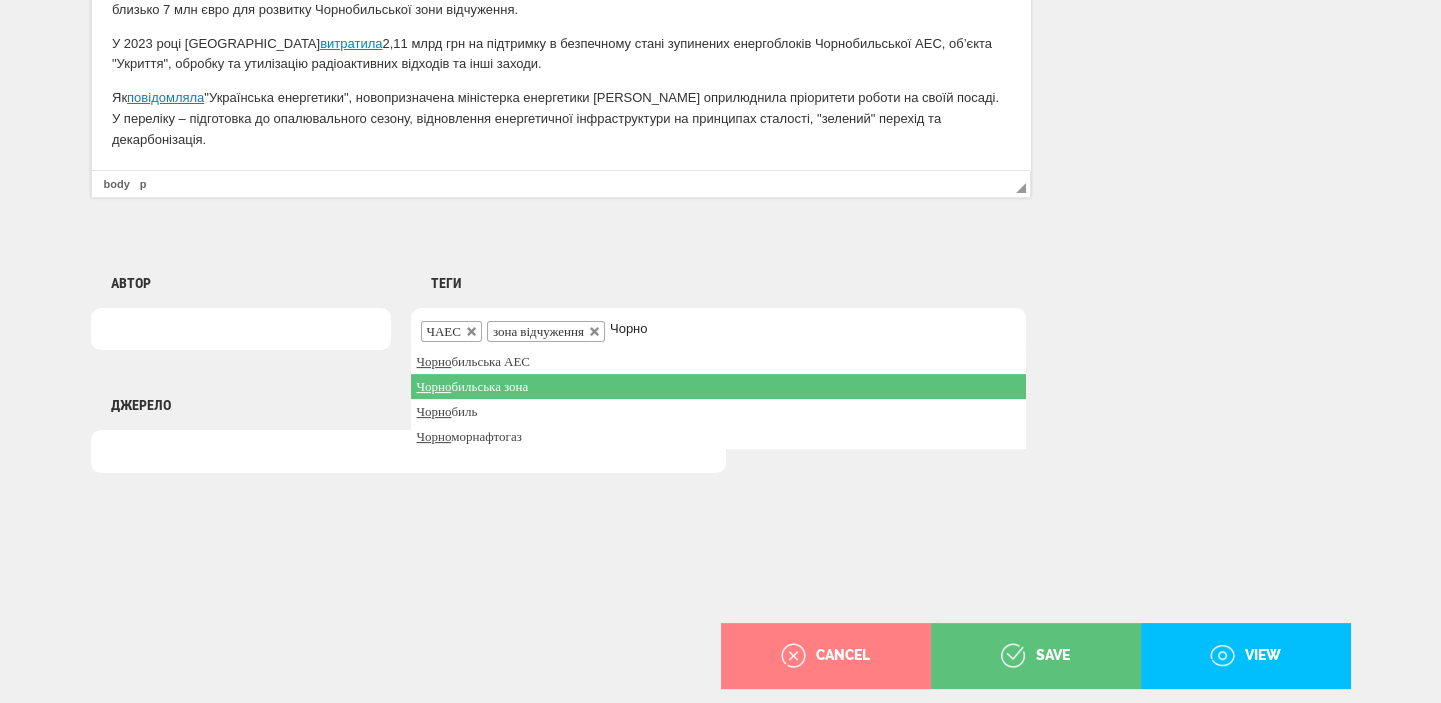 type on "Чорно" 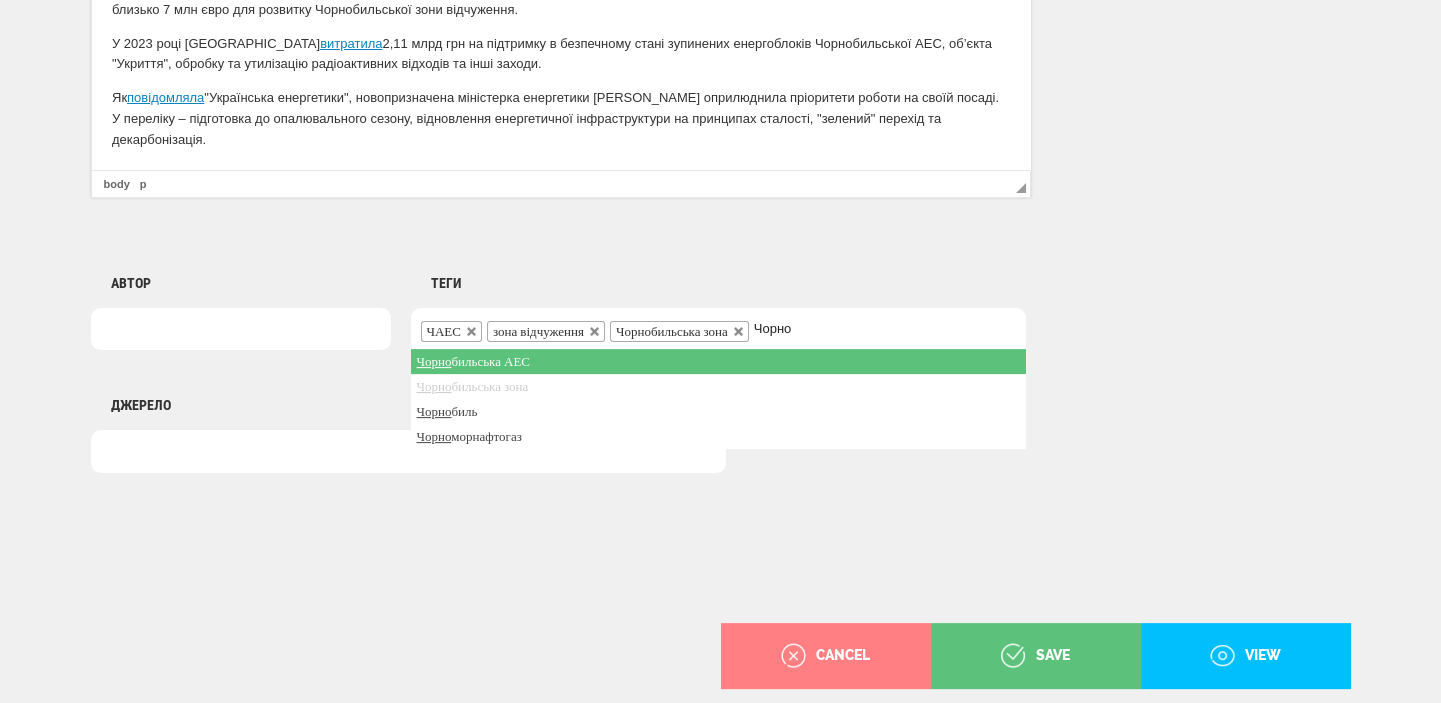 type on "Чорно" 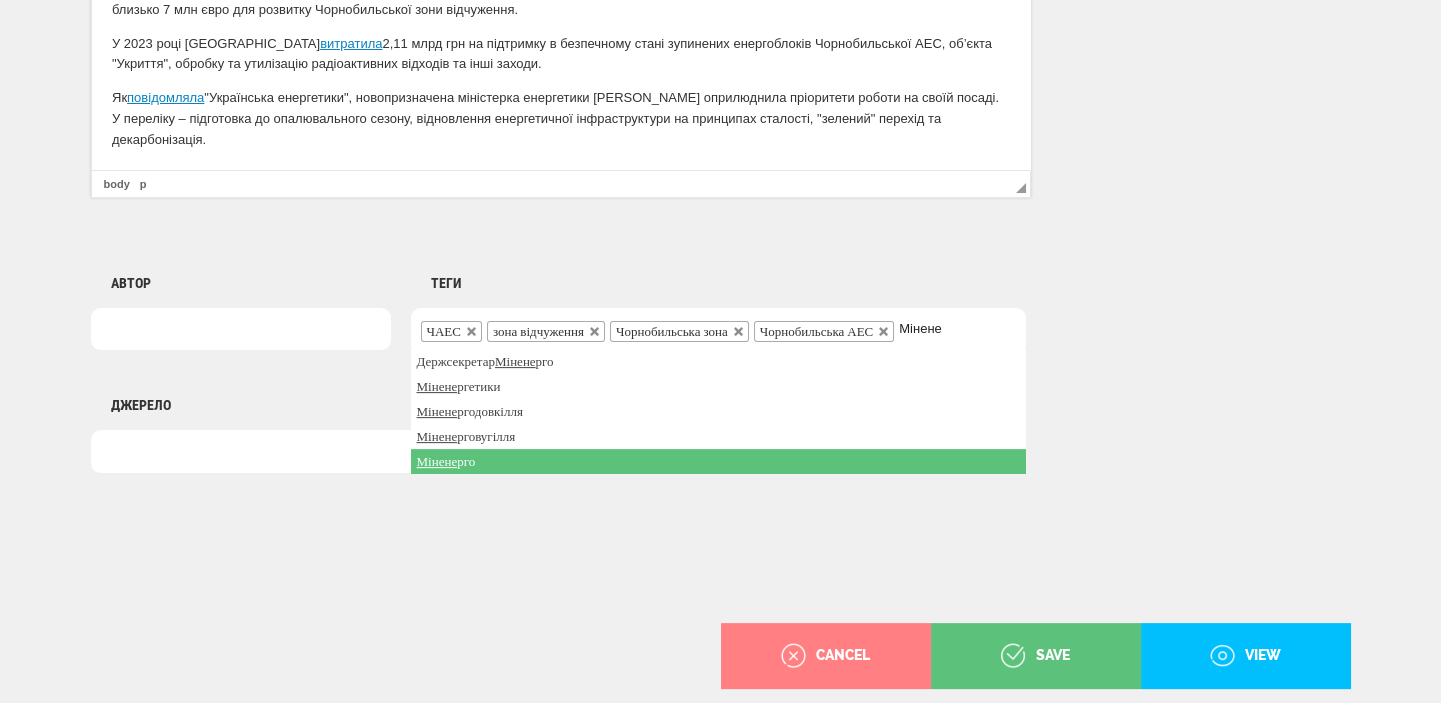 type on "Мінене" 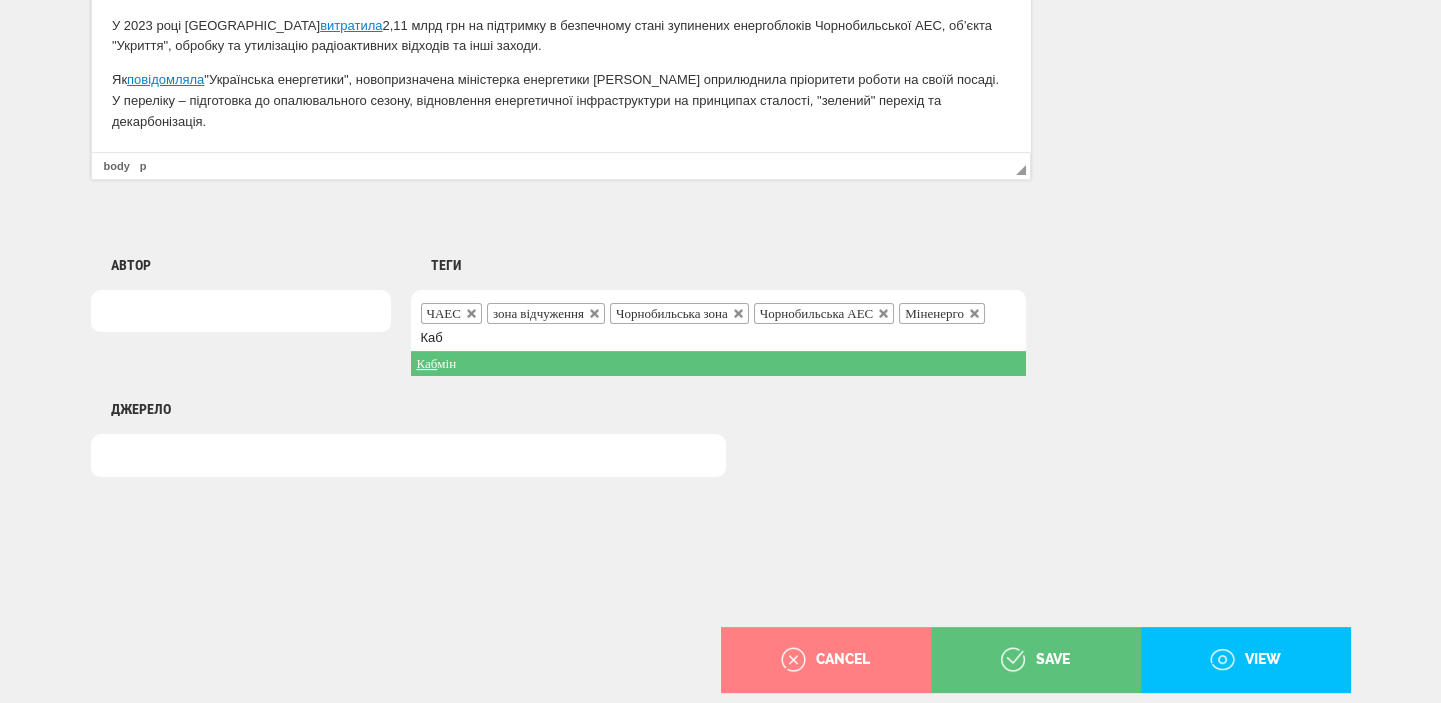 type on "Каб" 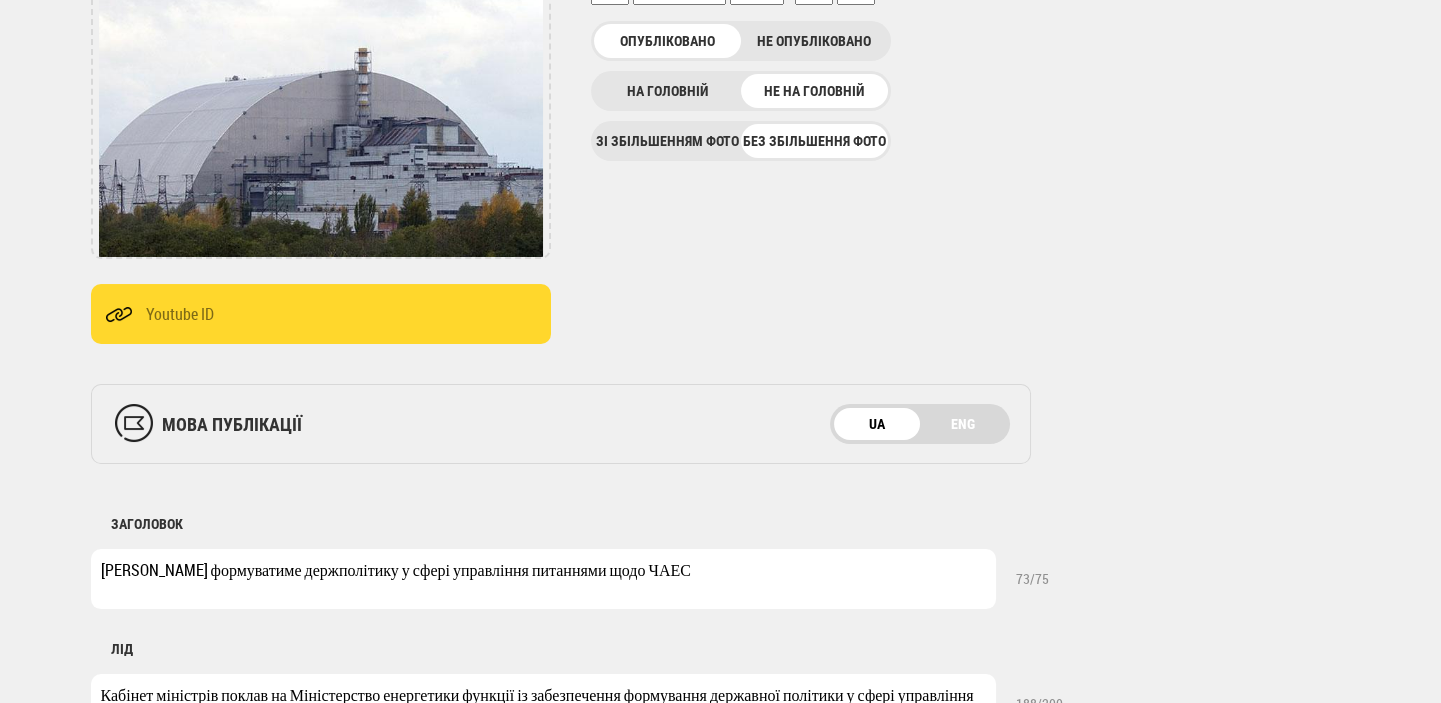 scroll, scrollTop: 0, scrollLeft: 0, axis: both 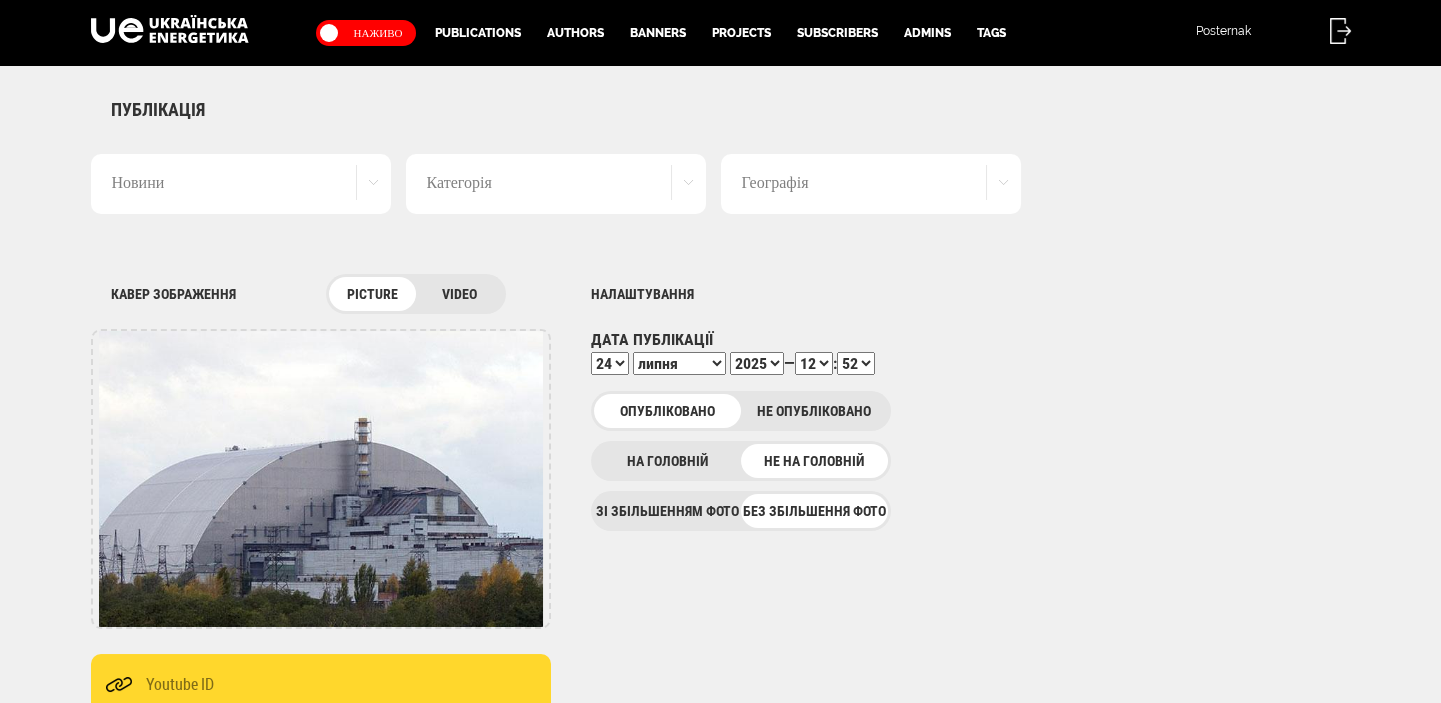 click on "00
01
02
03
04
05
06
07
08
09
10
11
12
13
14
15
16
17
18
19
20
21
22
23
24
25
26
27
28
29
30
31
32
33
34
35
36
37
38
39
40
41
42
43
44
45
46
47
48
49
50
51
52
53
54
55
56
57
58
59" at bounding box center [856, 363] 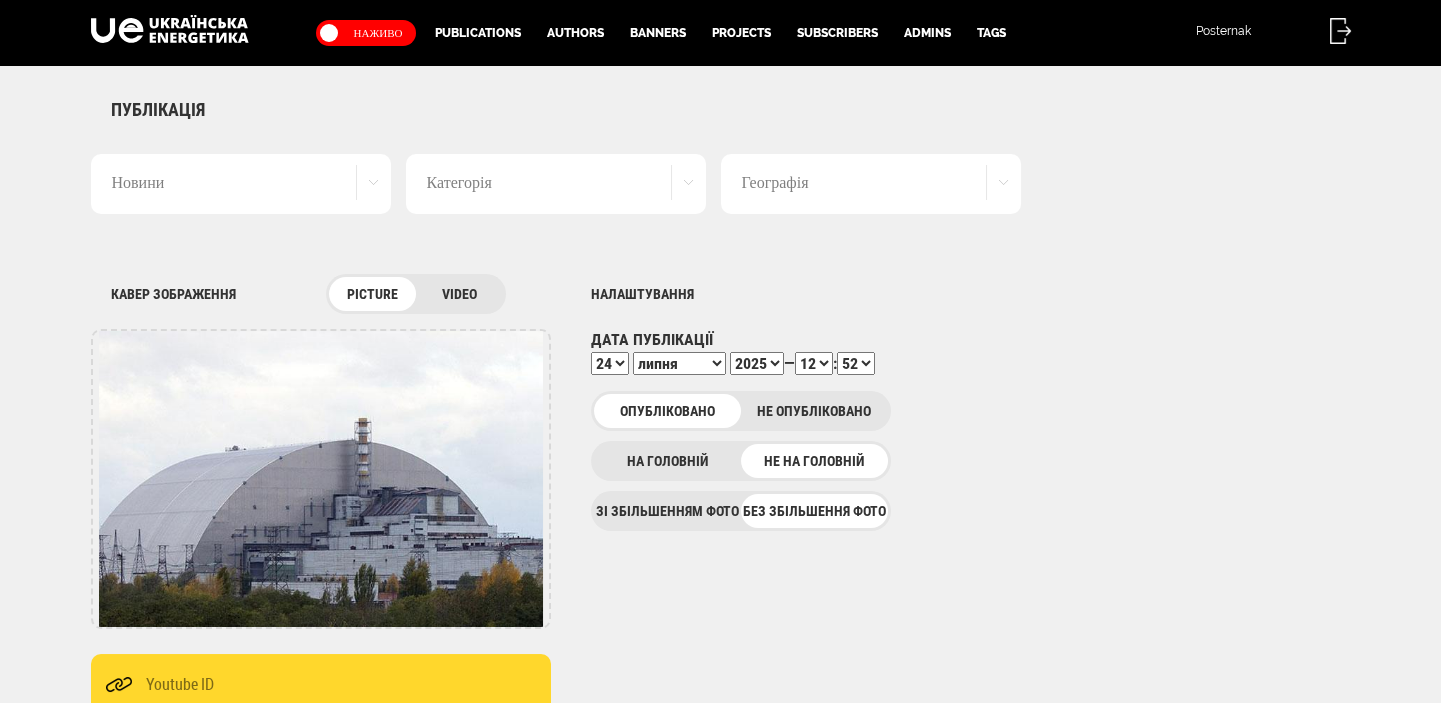 select on "54" 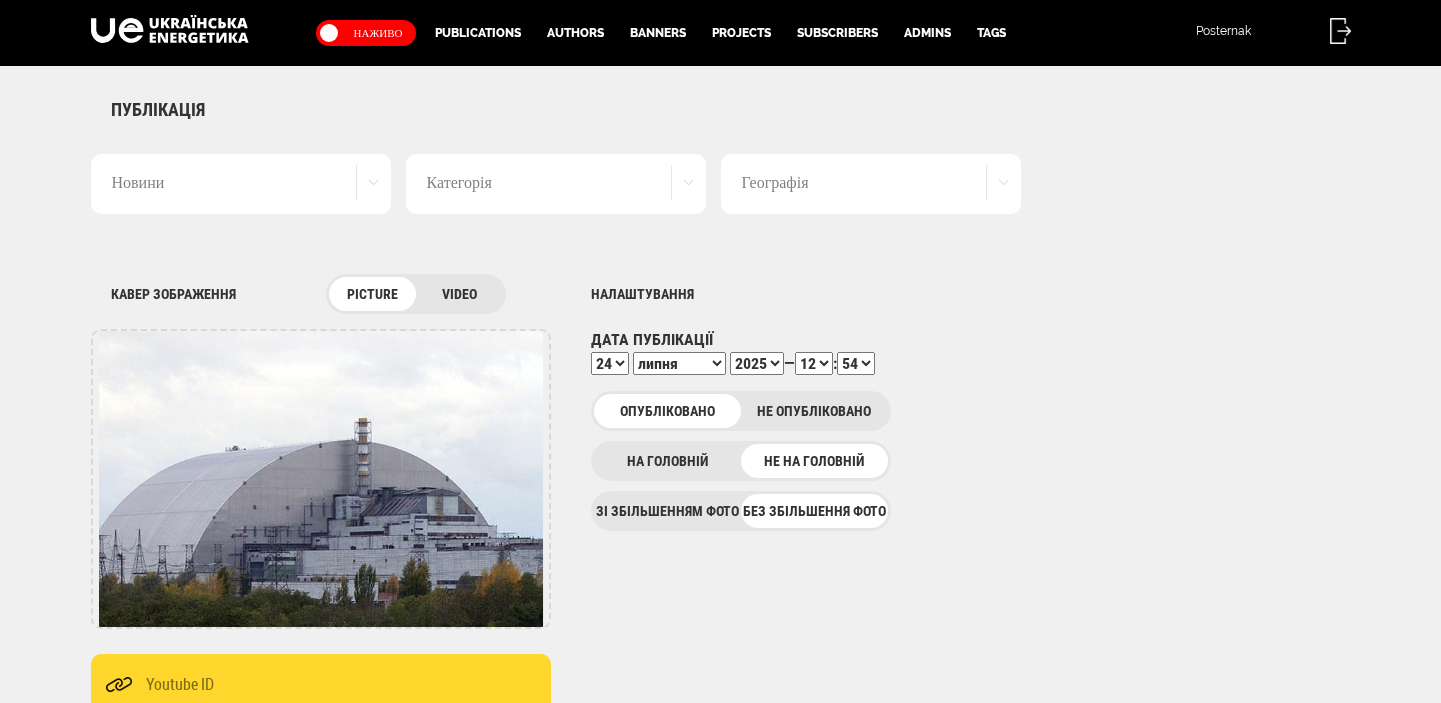 click on "00
01
02
03
04
05
06
07
08
09
10
11
12
13
14
15
16
17
18
19
20
21
22
23
24
25
26
27
28
29
30
31
32
33
34
35
36
37
38
39
40
41
42
43
44
45
46
47
48
49
50
51
52
53
54
55
56
57
58
59" at bounding box center (856, 363) 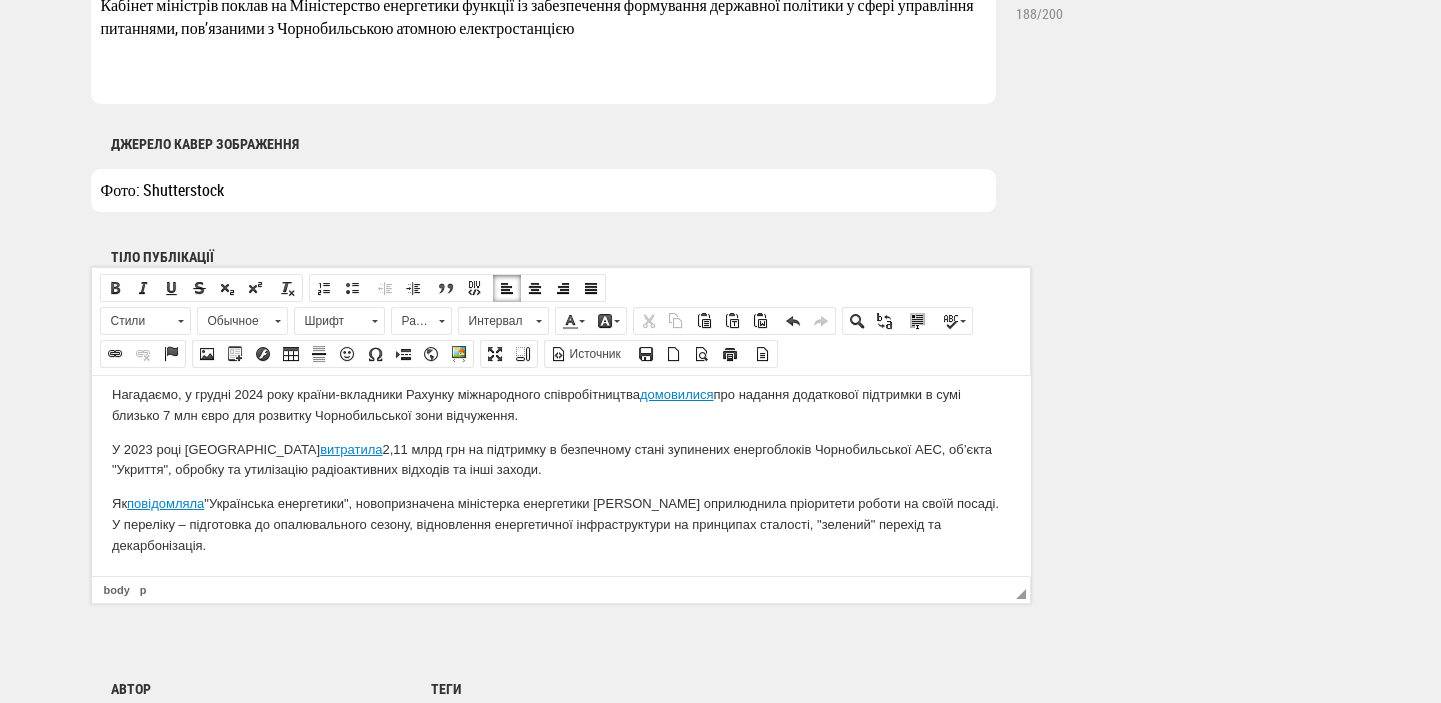 scroll, scrollTop: 1525, scrollLeft: 0, axis: vertical 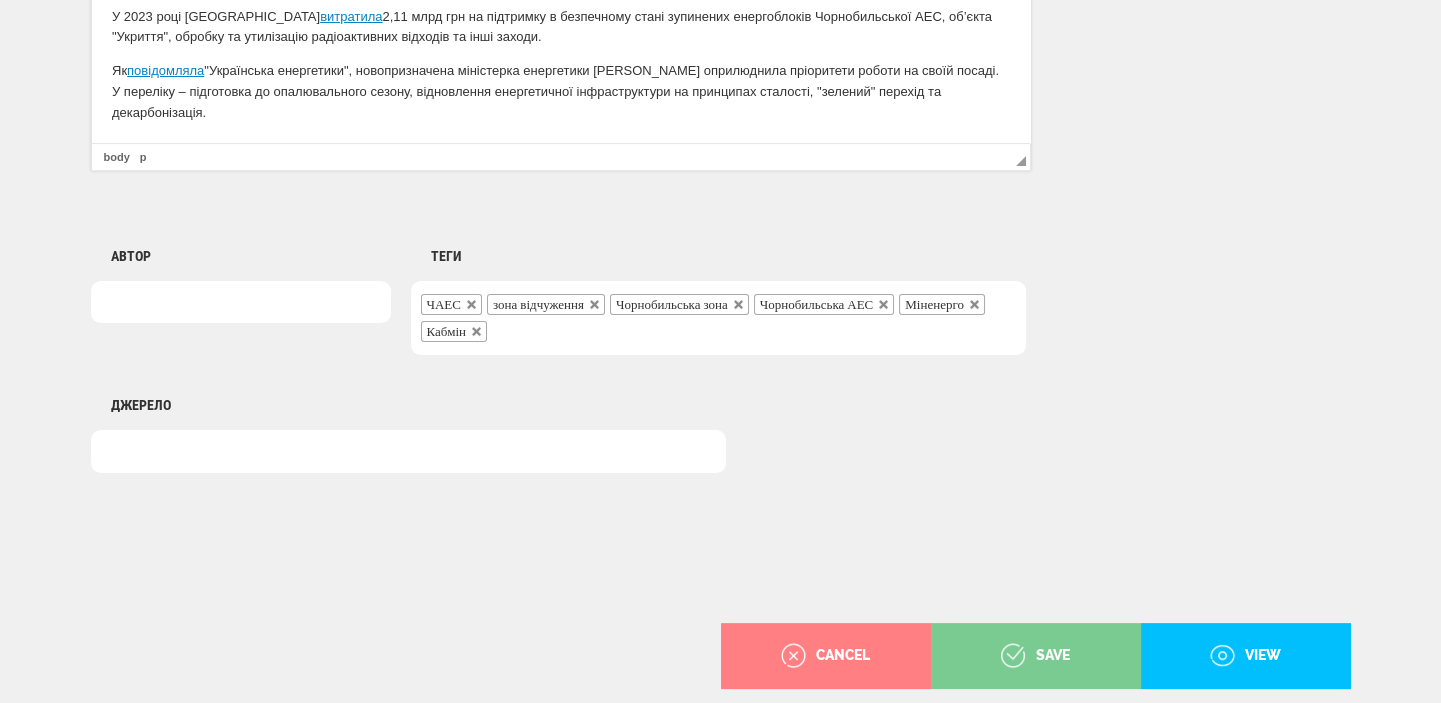 click on "save" at bounding box center (1035, 656) 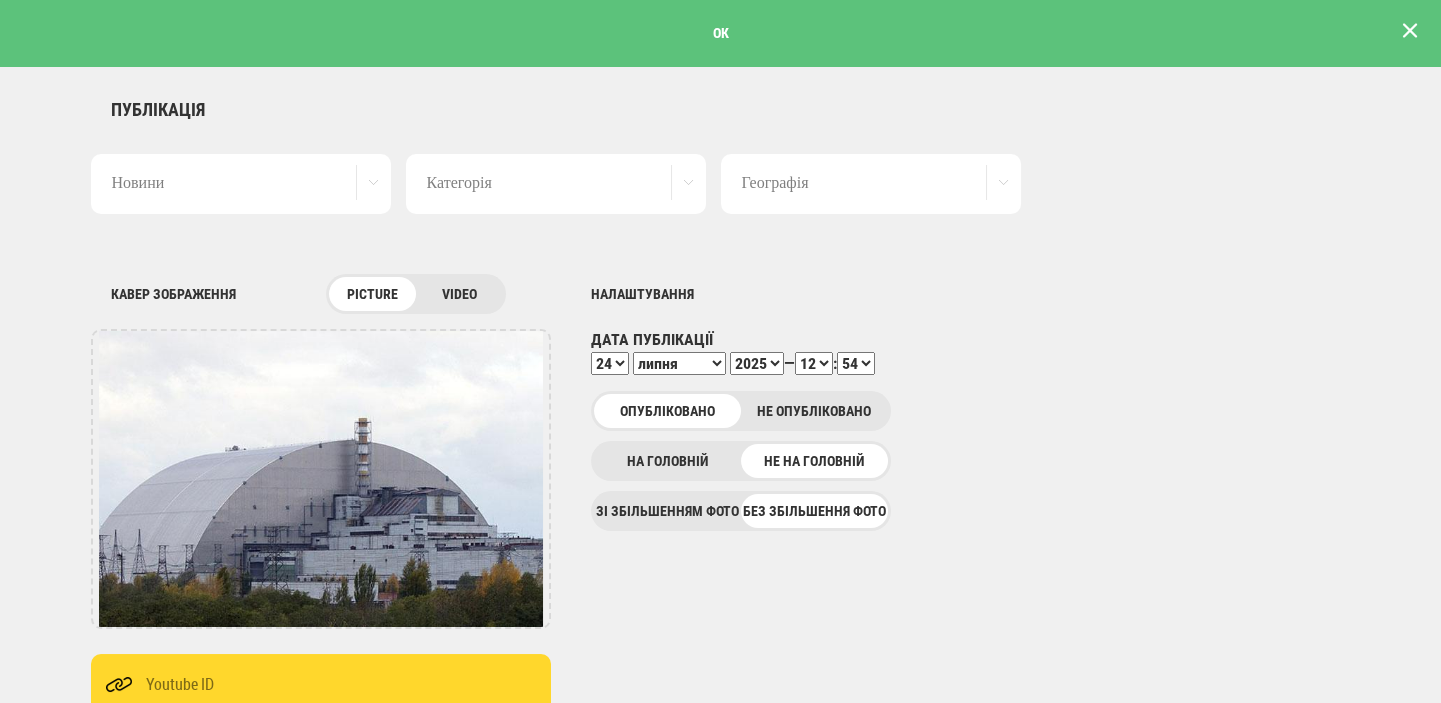 scroll, scrollTop: 0, scrollLeft: 0, axis: both 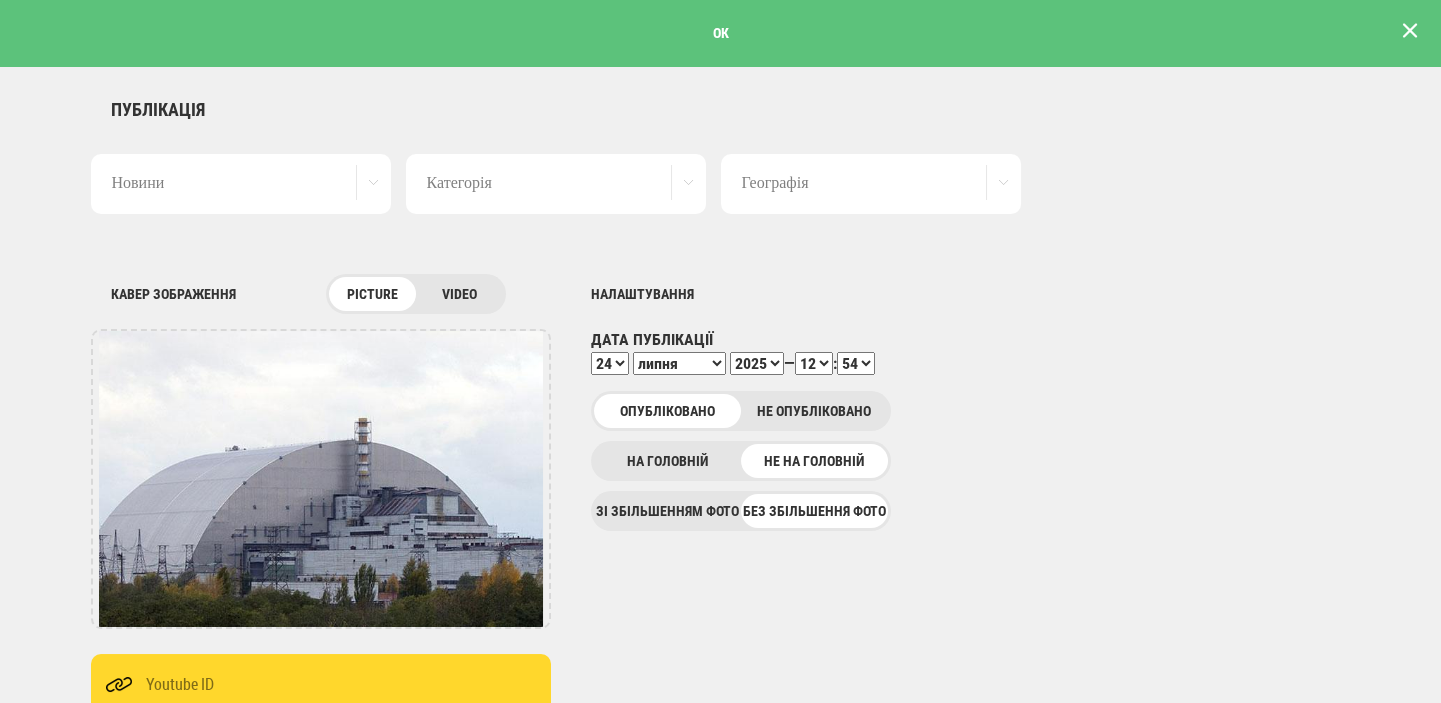 click at bounding box center (1410, 31) 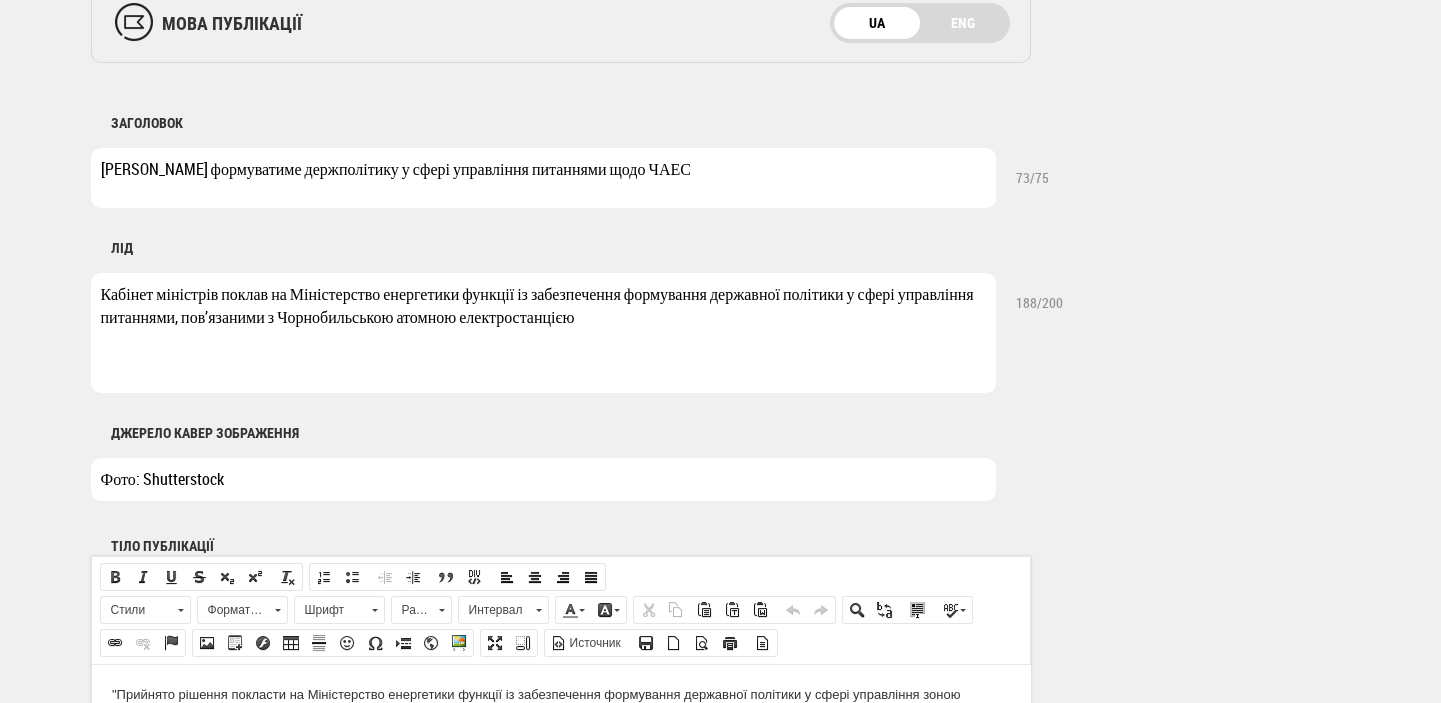 scroll, scrollTop: 848, scrollLeft: 0, axis: vertical 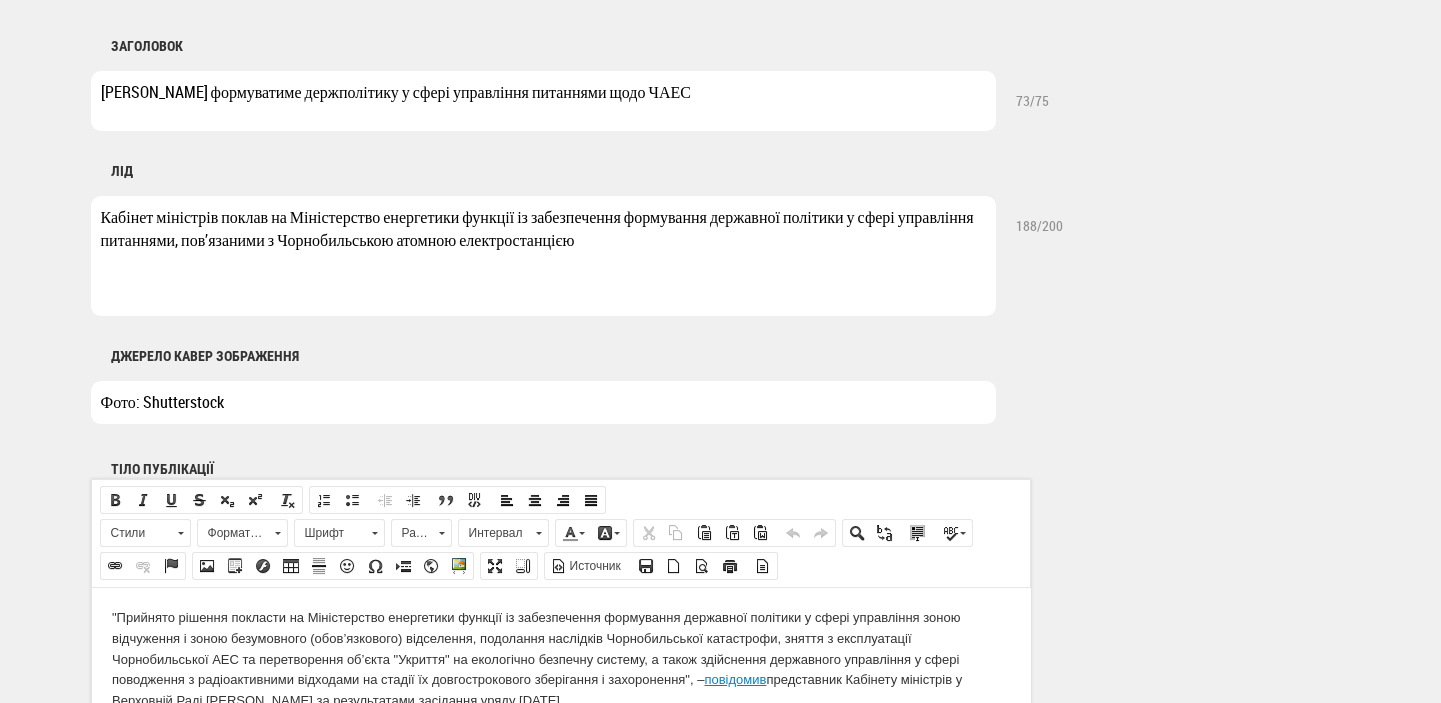 click on "Фото: Shutterstock" at bounding box center [543, 402] 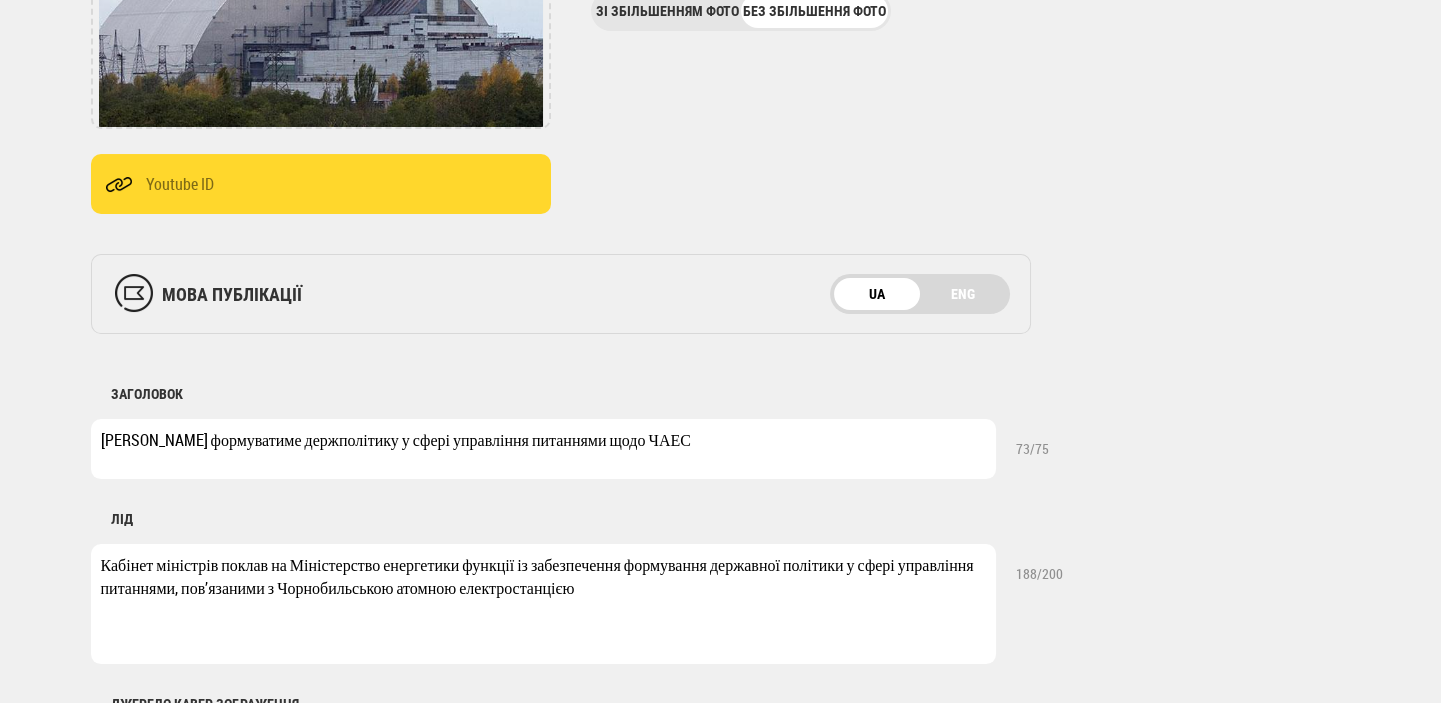 scroll, scrollTop: 106, scrollLeft: 0, axis: vertical 